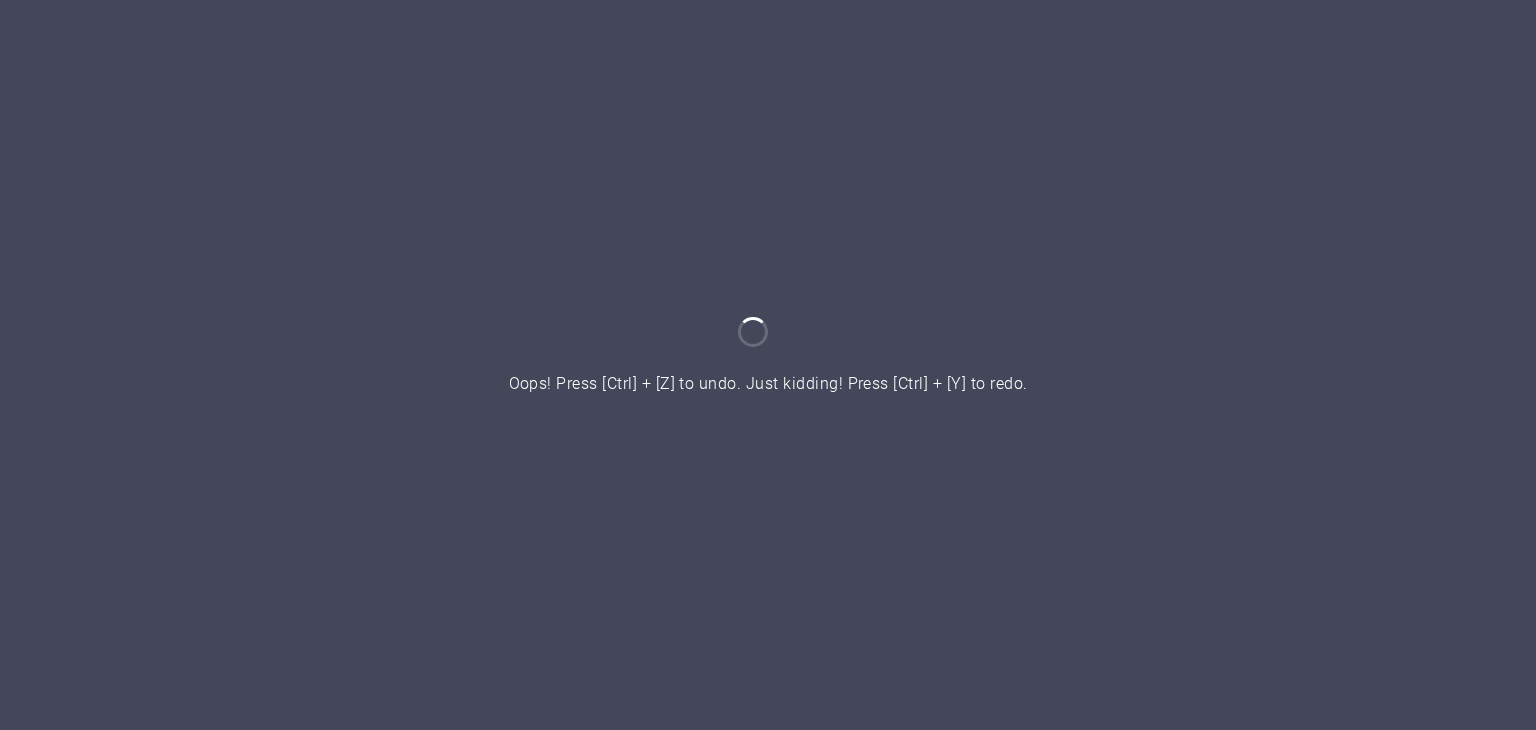 scroll, scrollTop: 0, scrollLeft: 0, axis: both 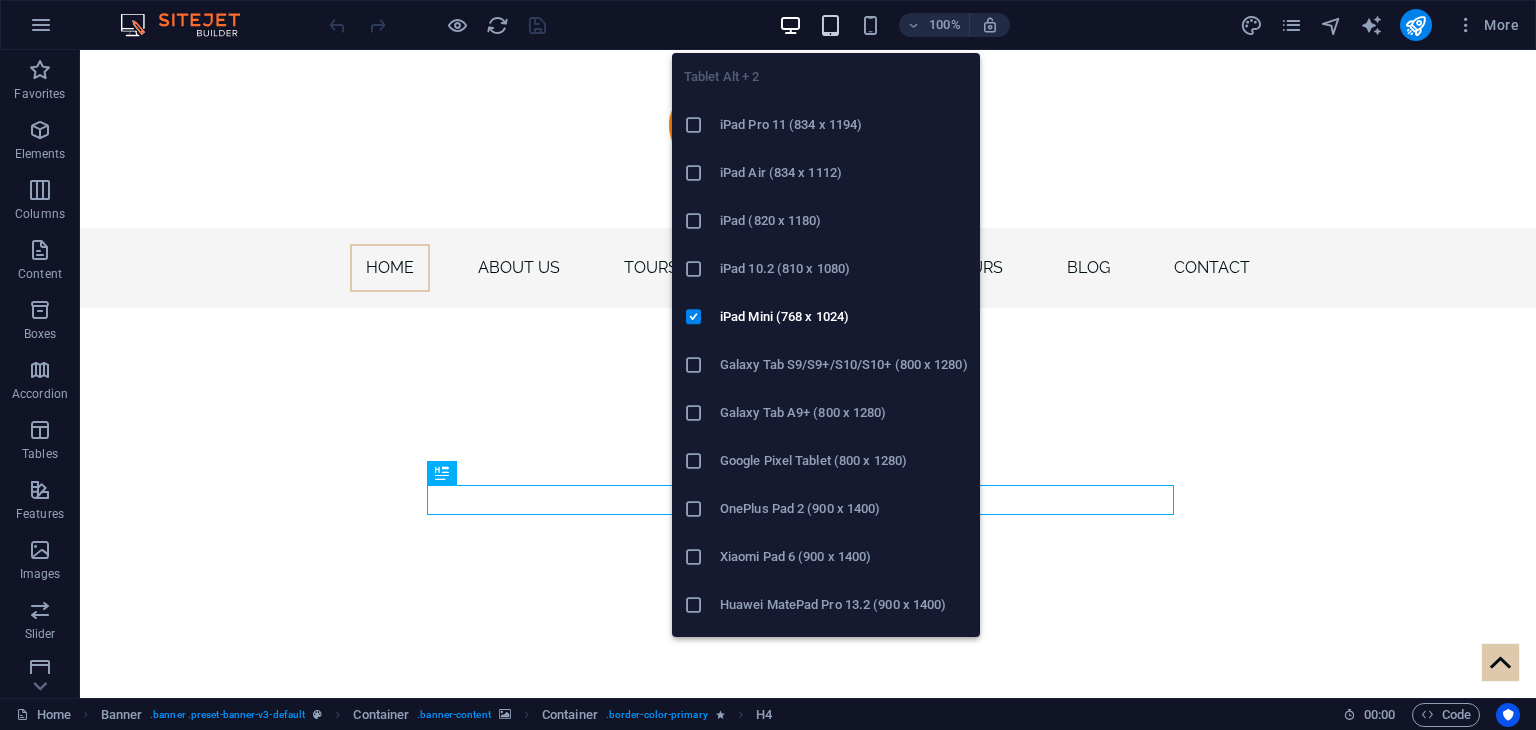click at bounding box center [830, 25] 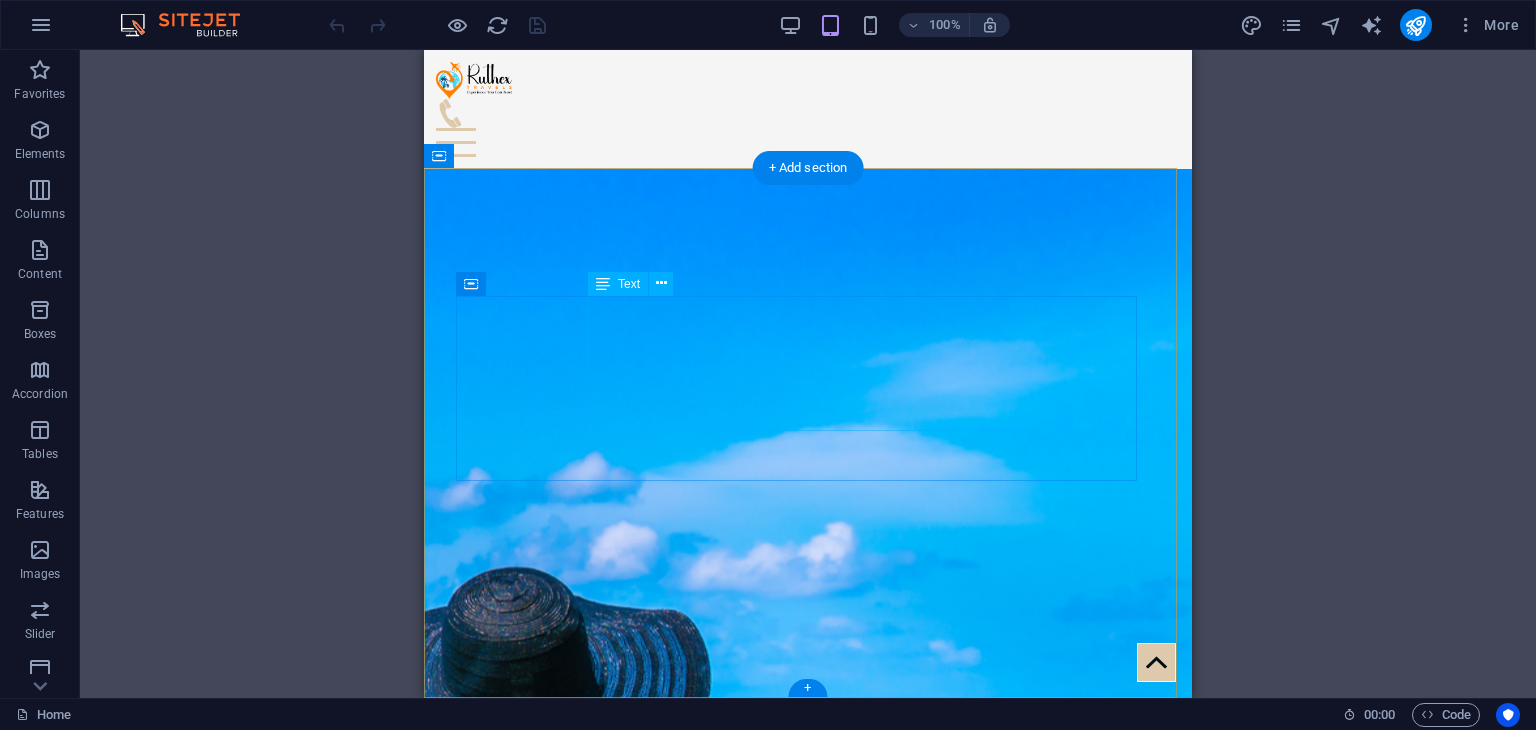 scroll, scrollTop: 8189, scrollLeft: 0, axis: vertical 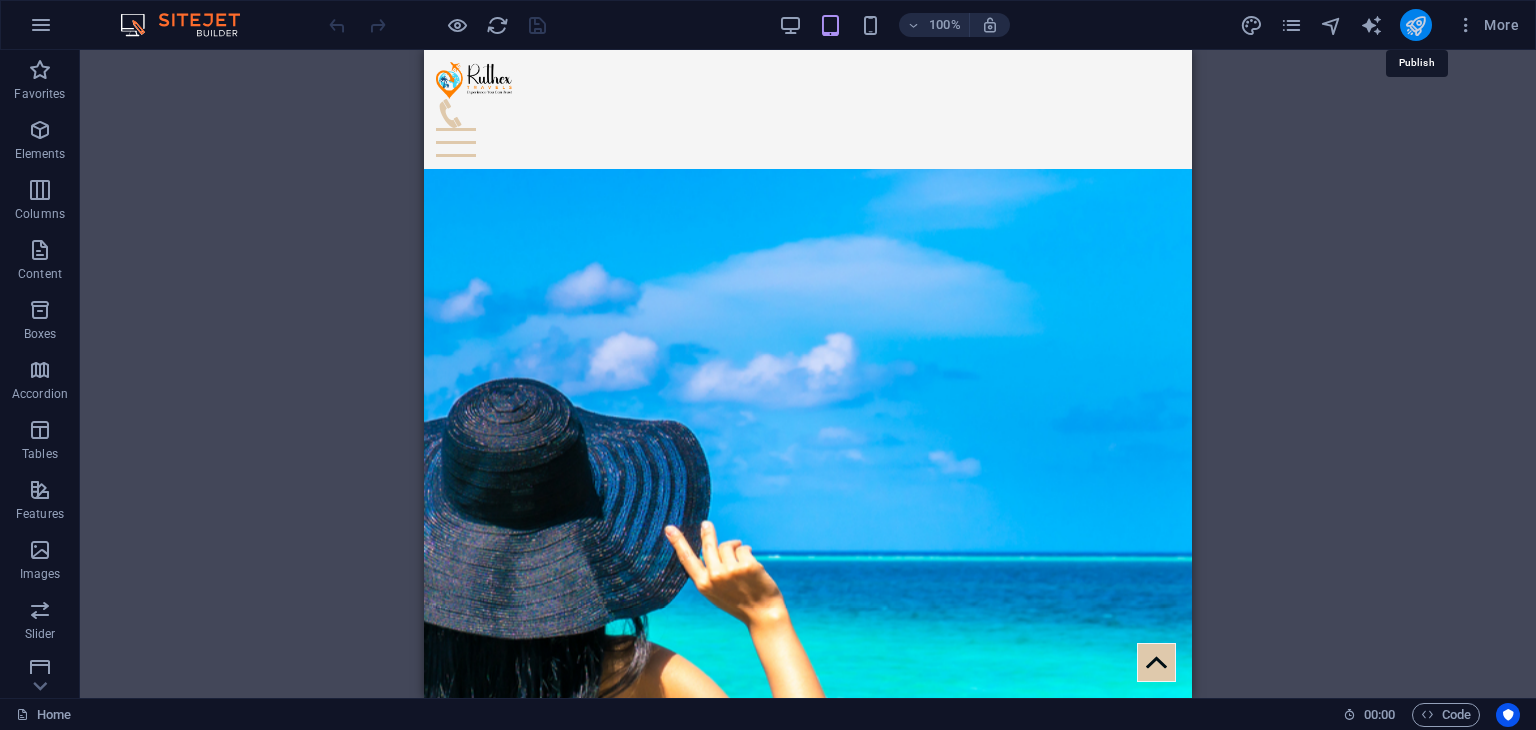 click at bounding box center [1415, 25] 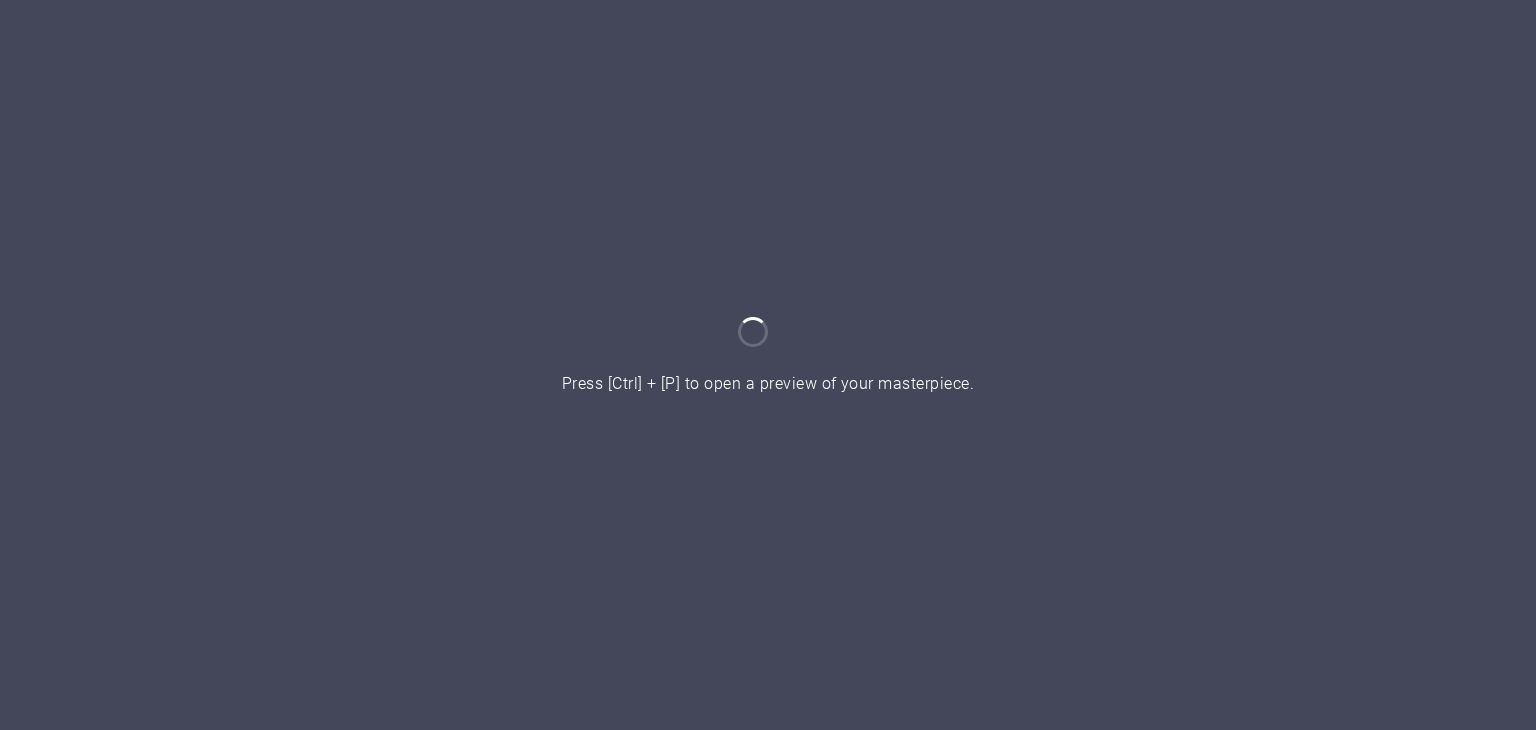 scroll, scrollTop: 0, scrollLeft: 0, axis: both 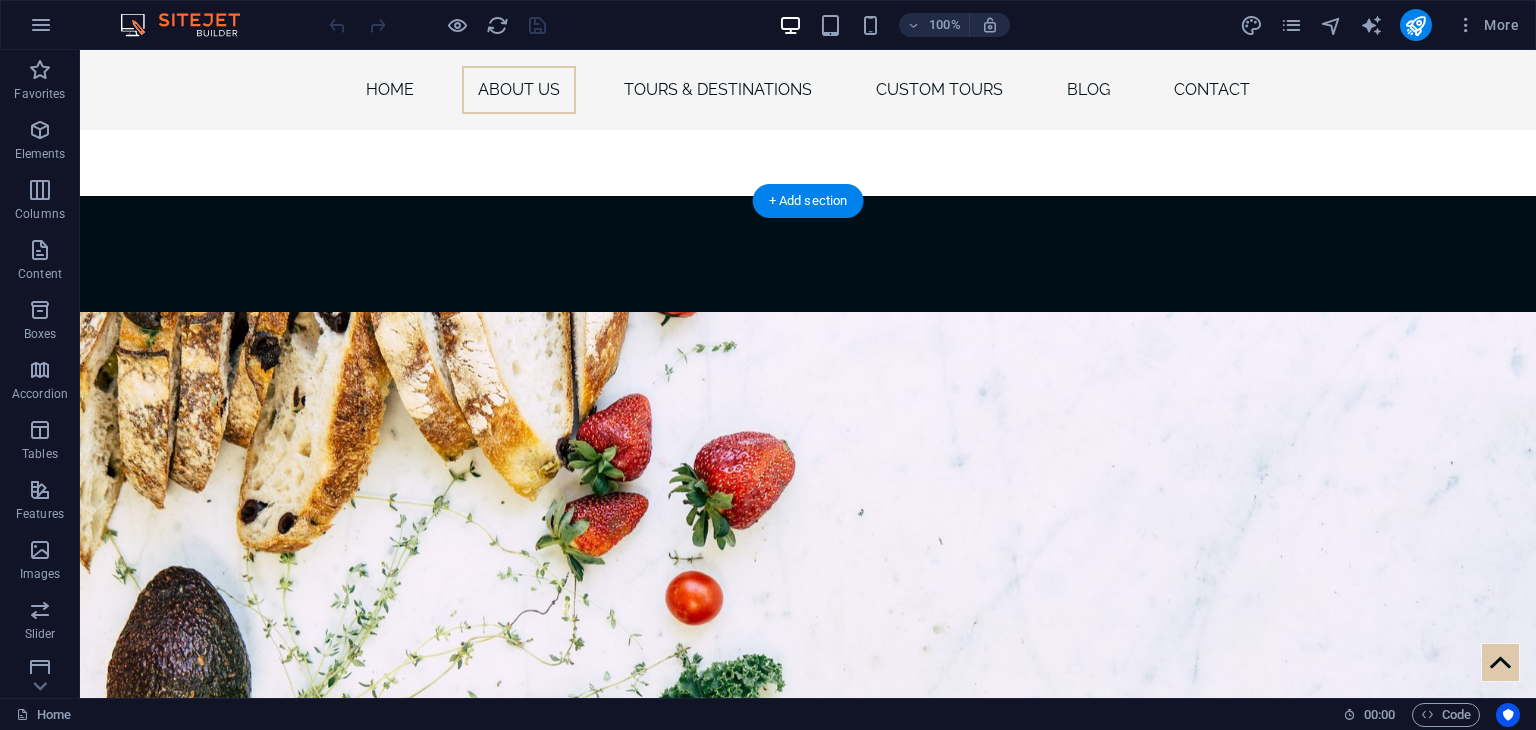 click at bounding box center (808, 2102) 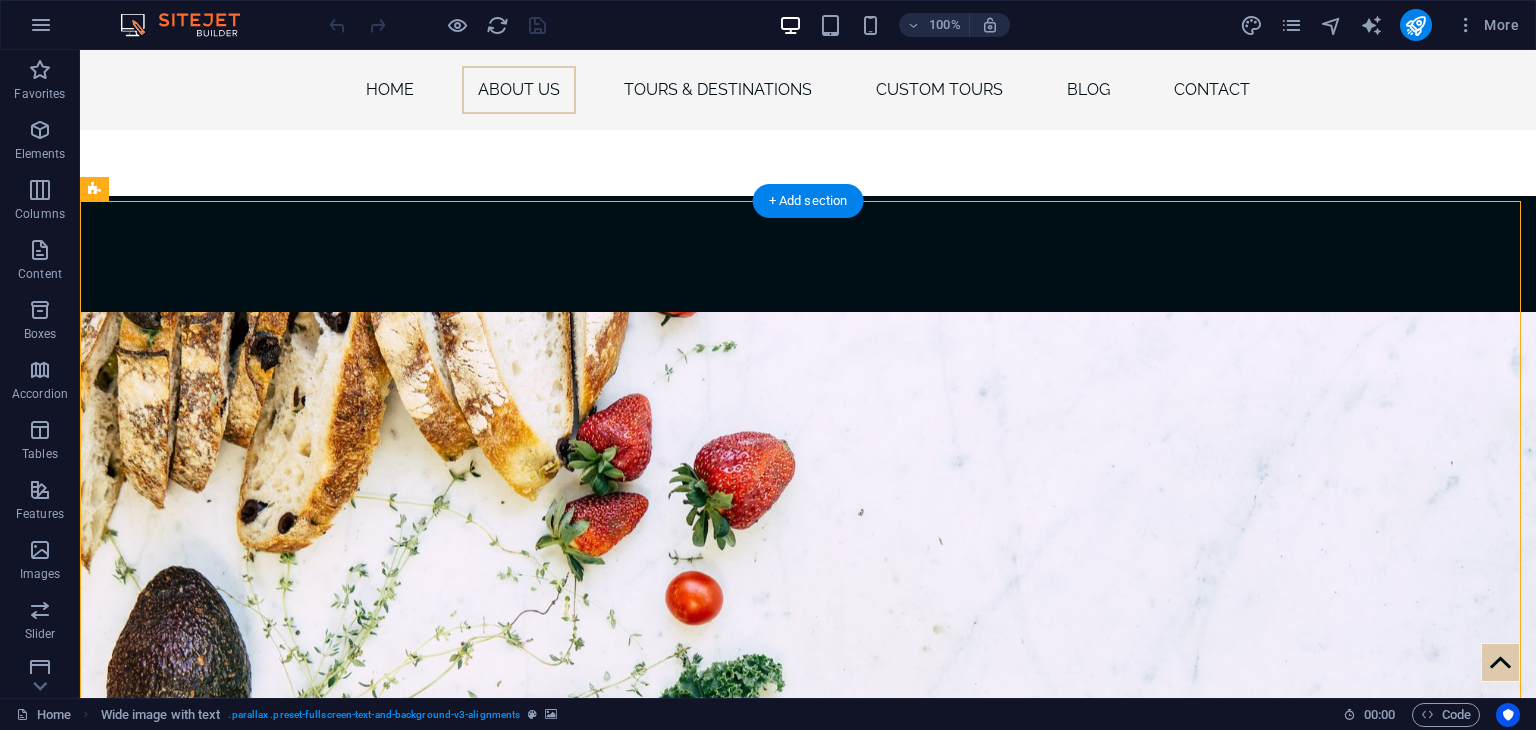 click at bounding box center [808, 2102] 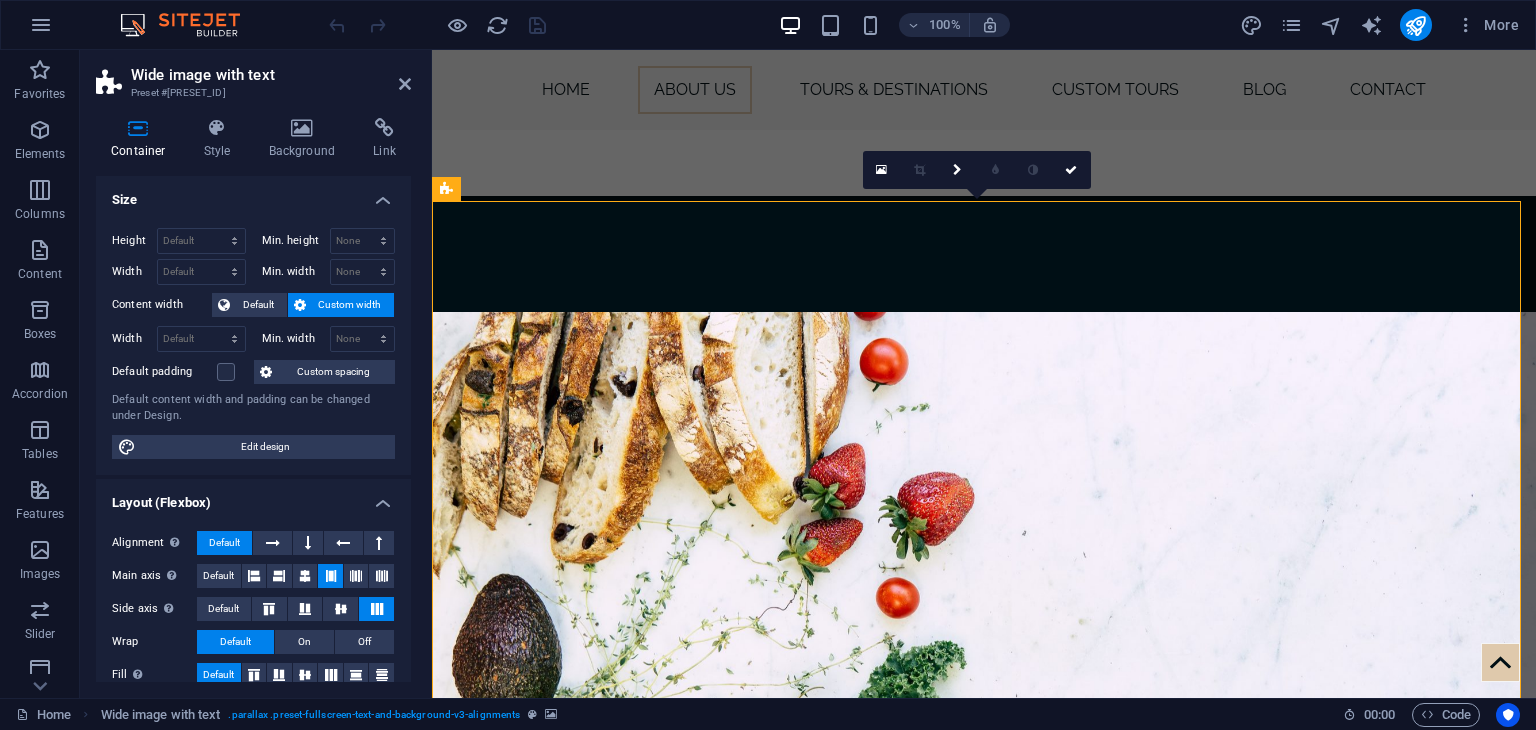 click at bounding box center (984, 2129) 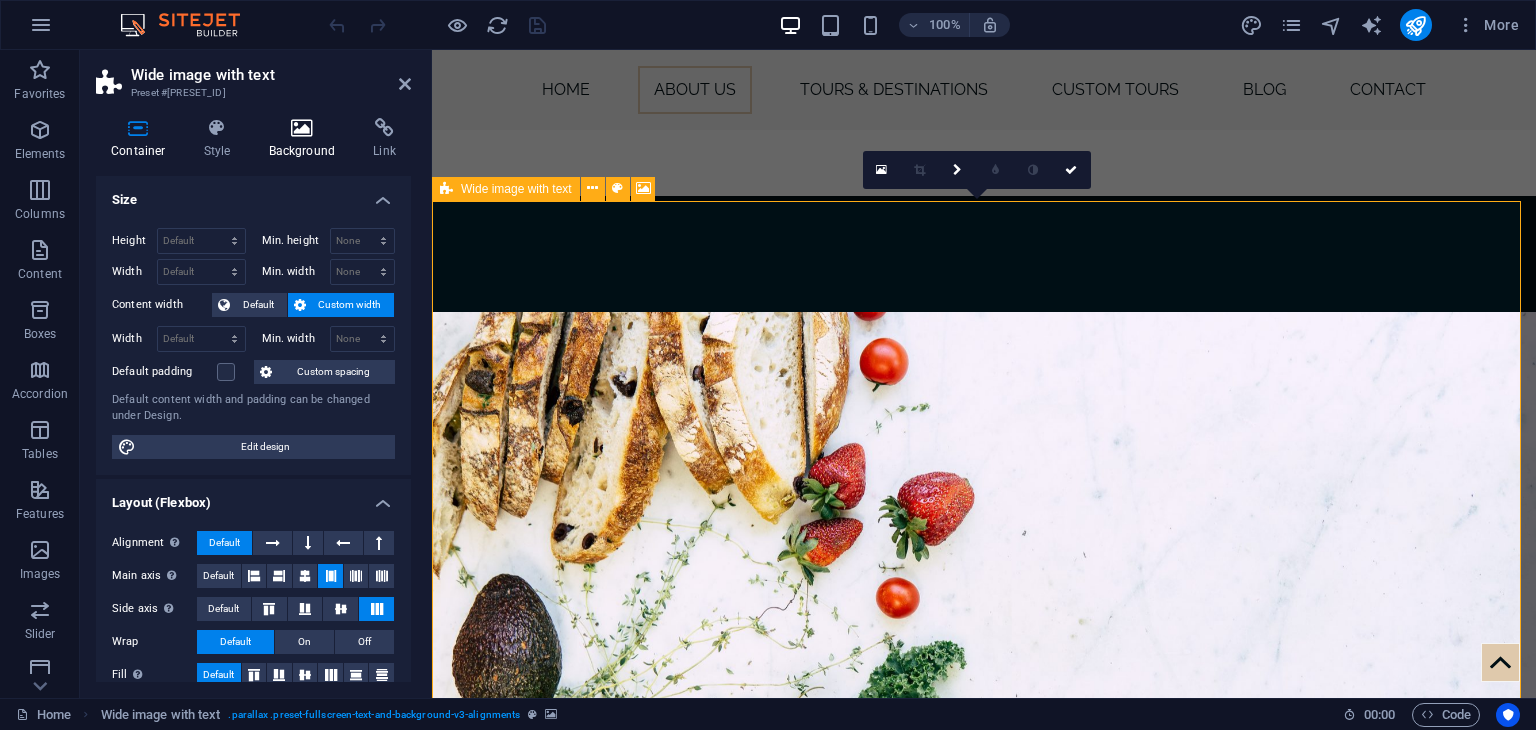 click at bounding box center [302, 128] 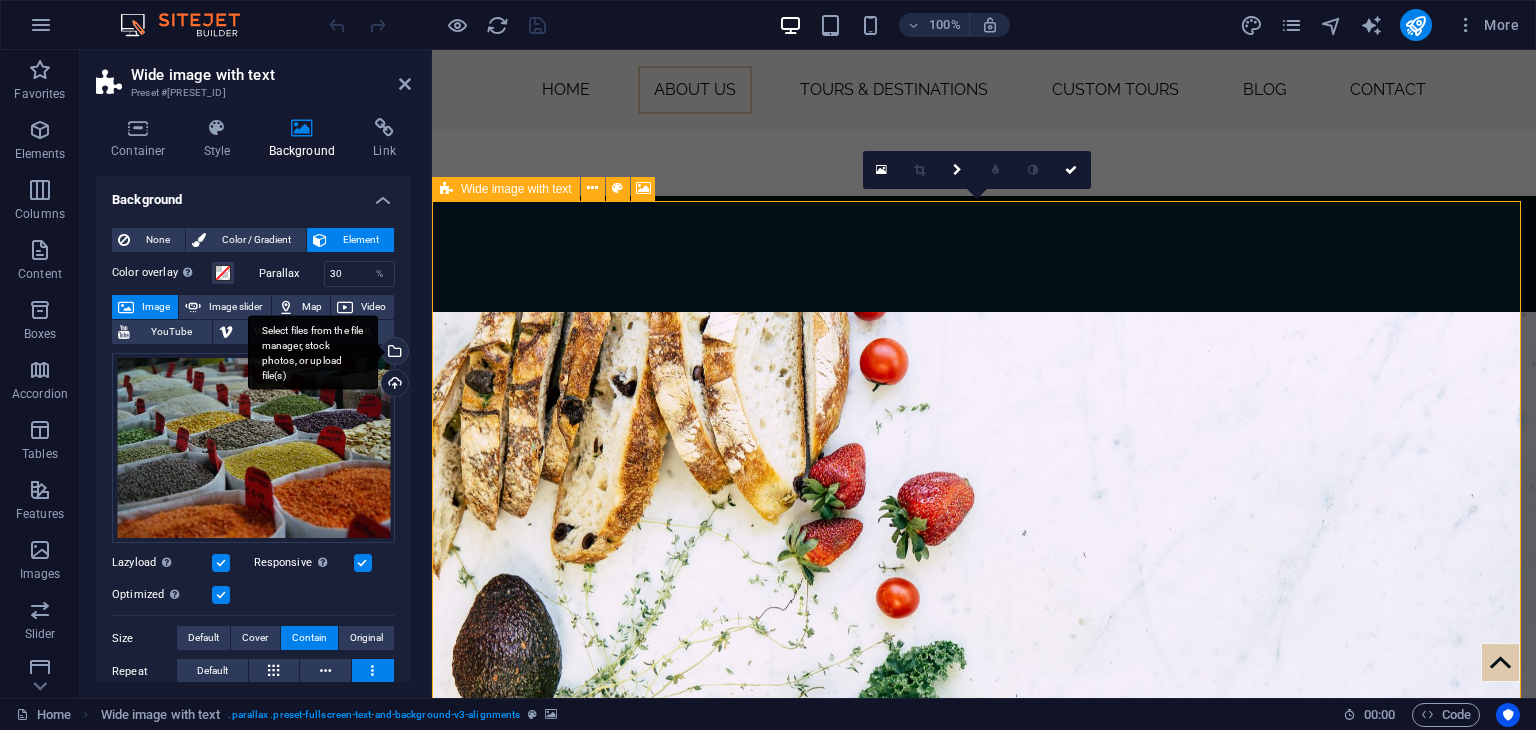 click on "Select files from the file manager, stock photos, or upload file(s)" at bounding box center (393, 353) 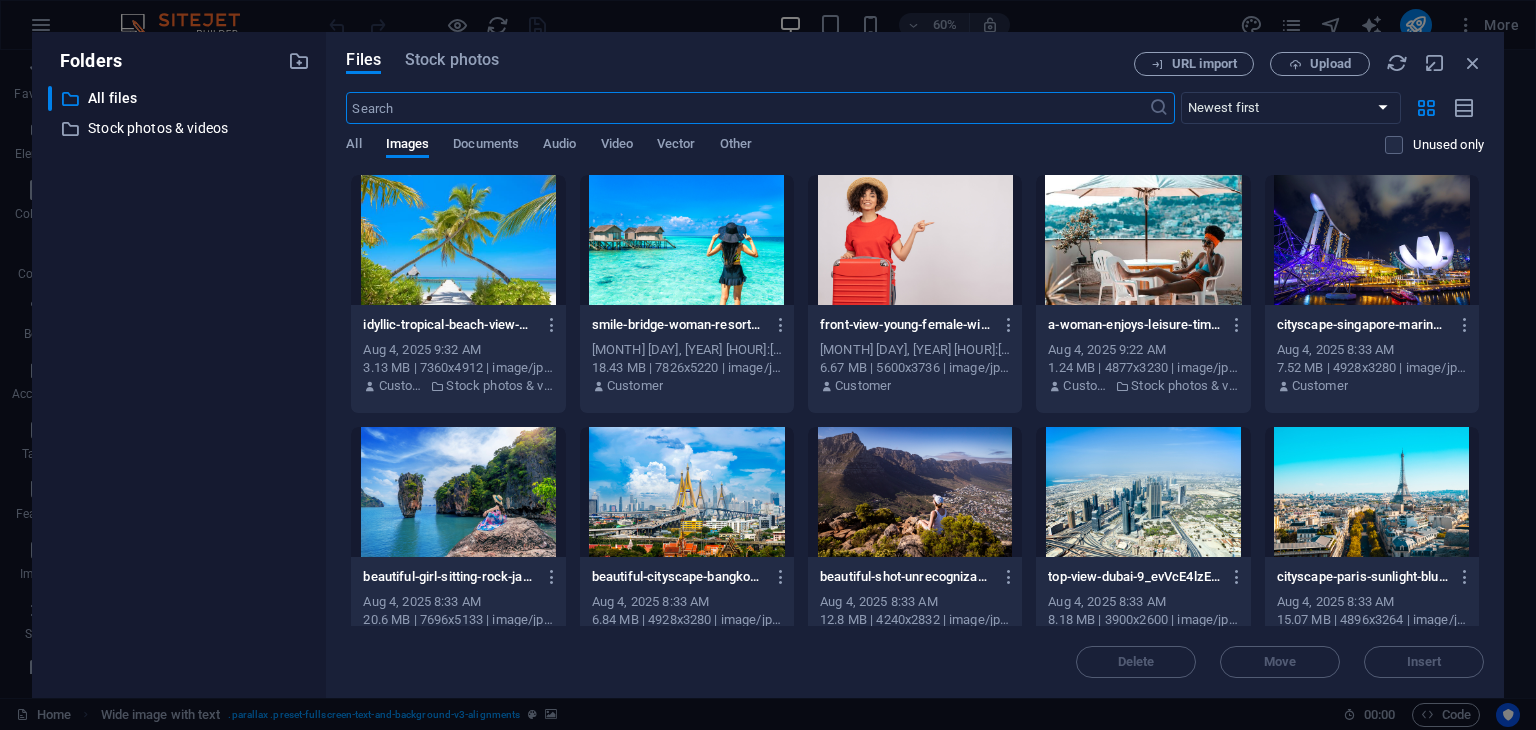 scroll, scrollTop: 1143, scrollLeft: 0, axis: vertical 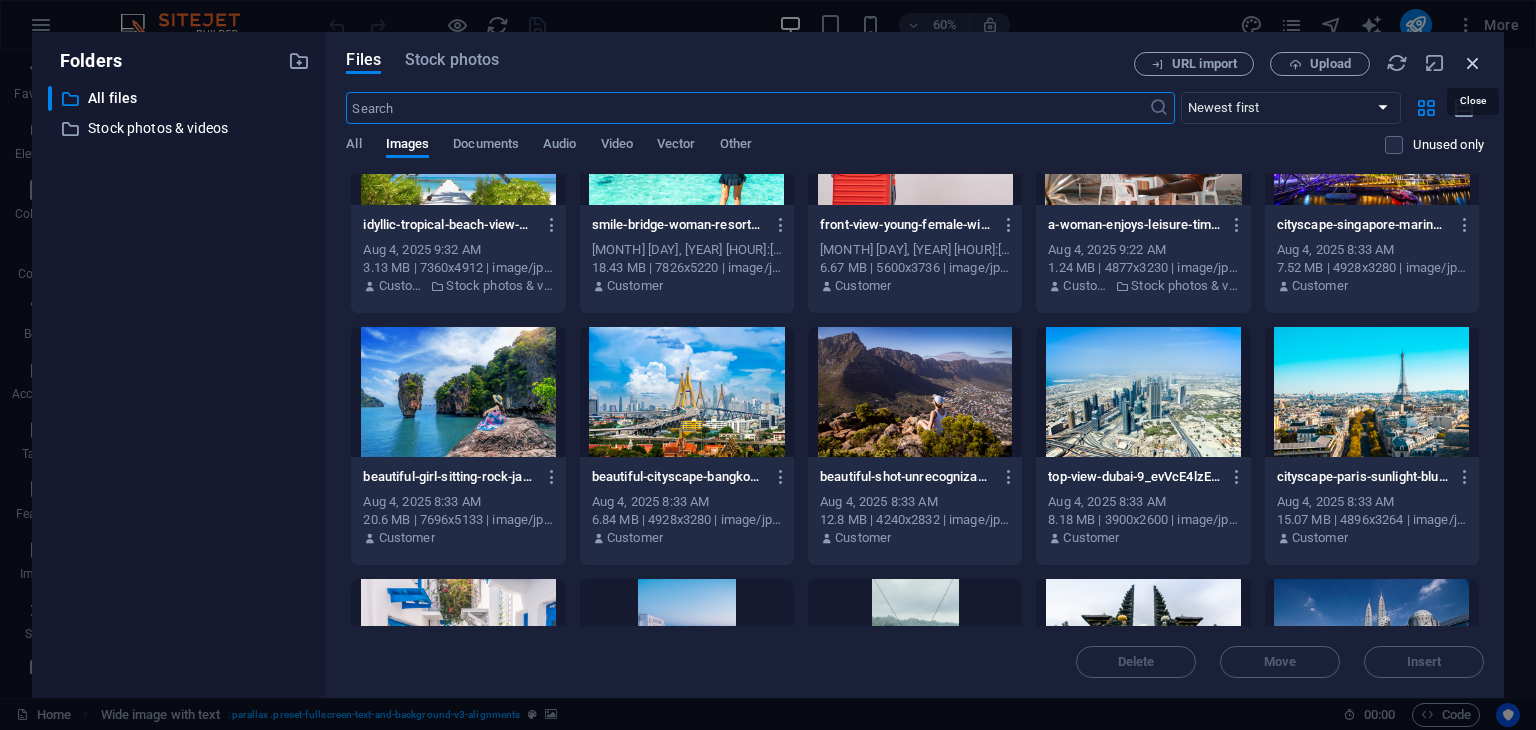 click at bounding box center [1473, 63] 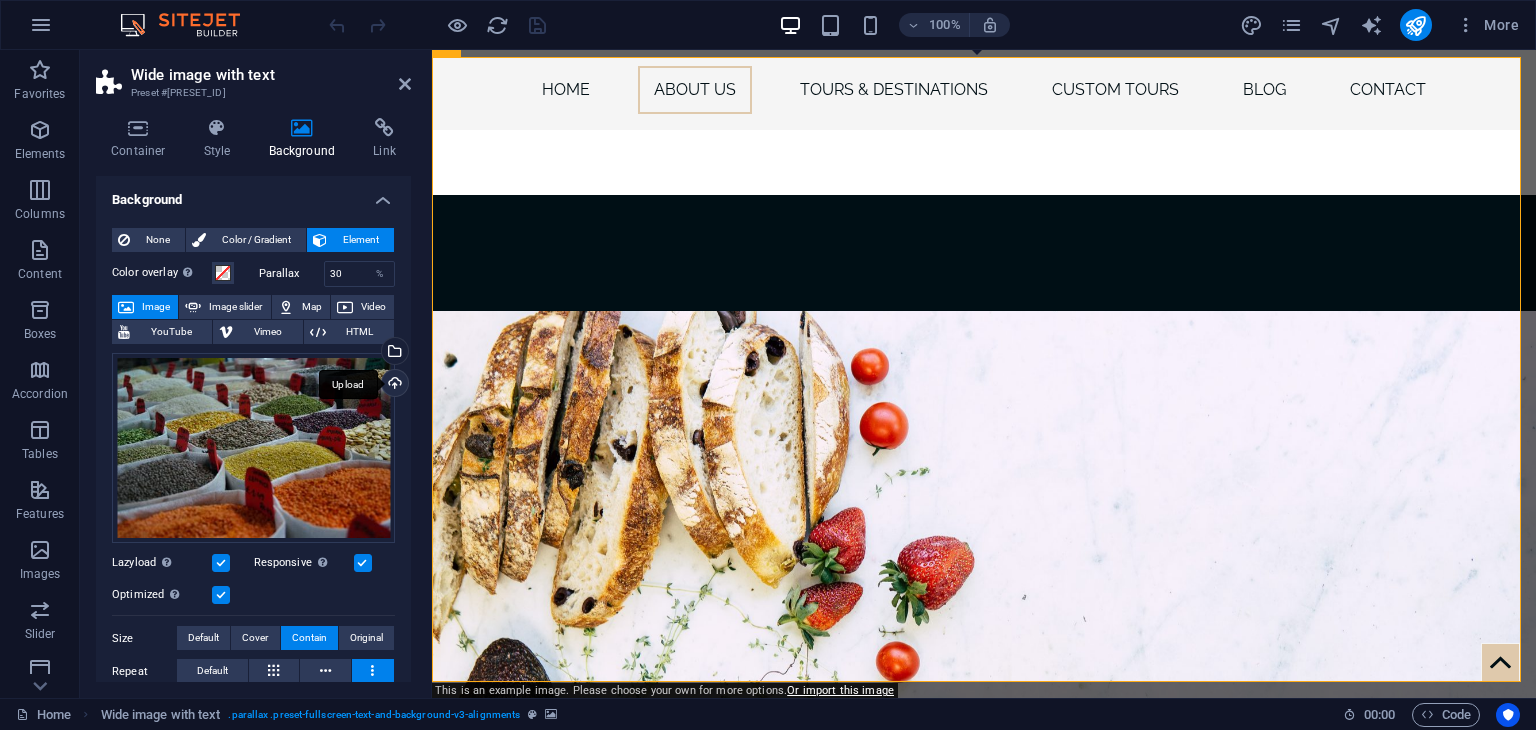 click on "Upload" at bounding box center (393, 385) 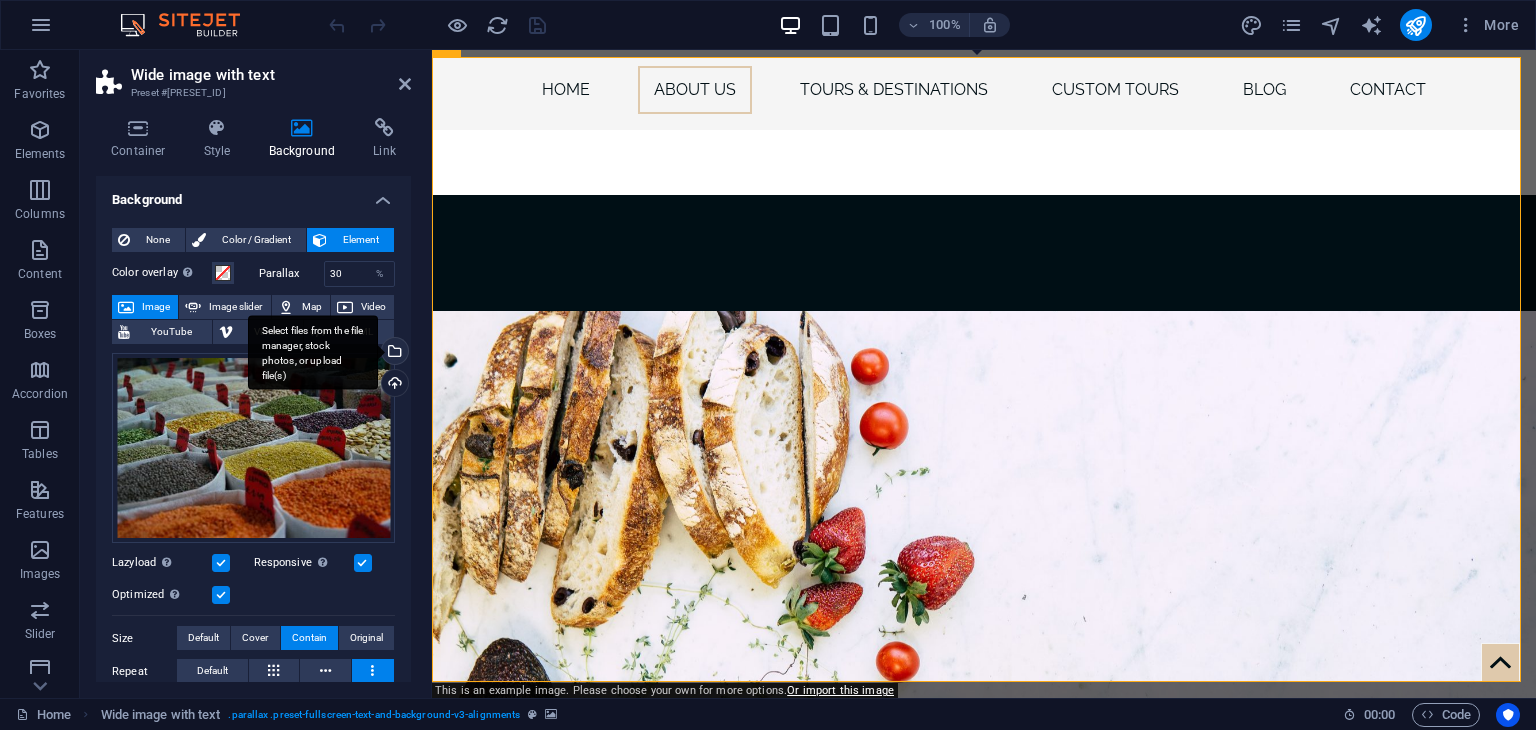 click on "Select files from the file manager, stock photos, or upload file(s)" at bounding box center [393, 353] 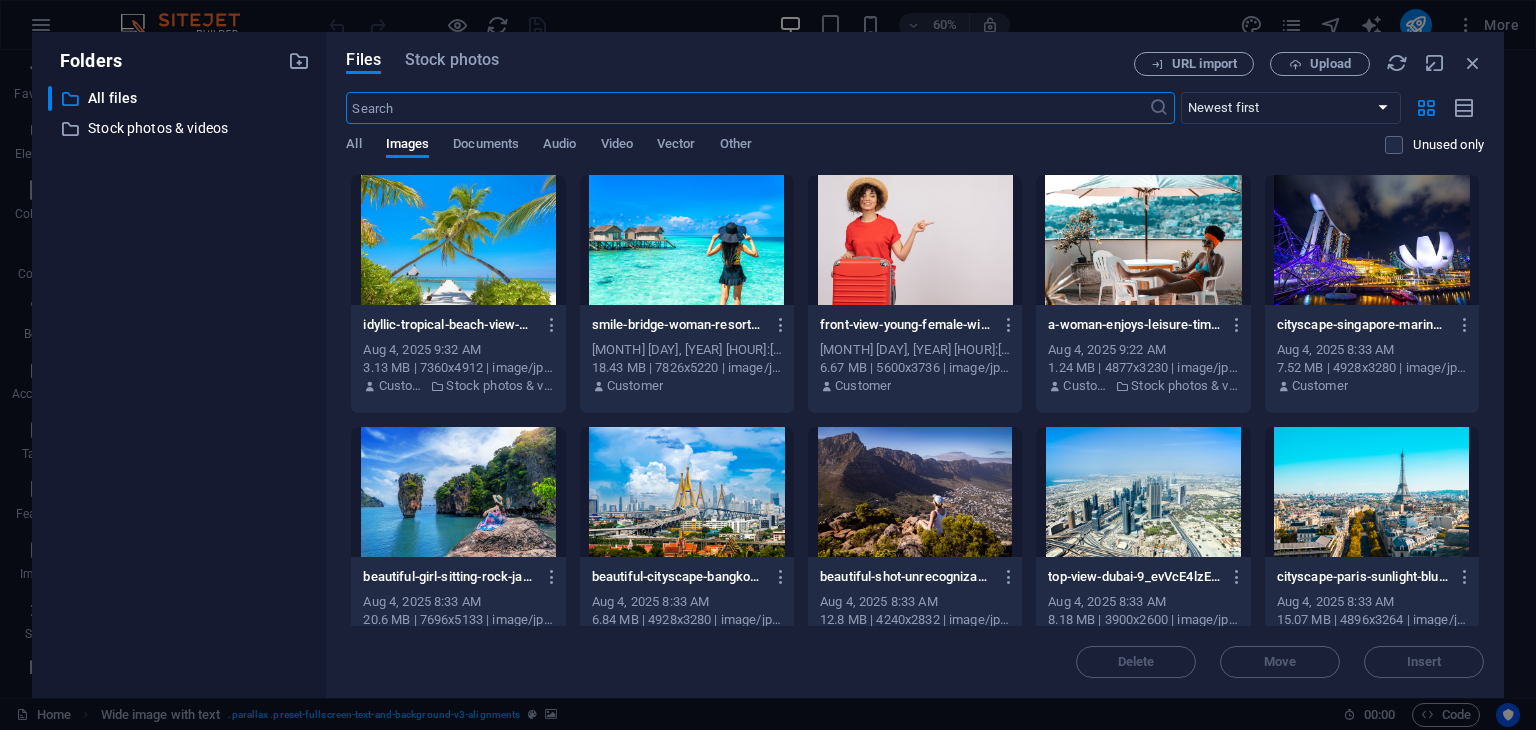scroll, scrollTop: 1286, scrollLeft: 0, axis: vertical 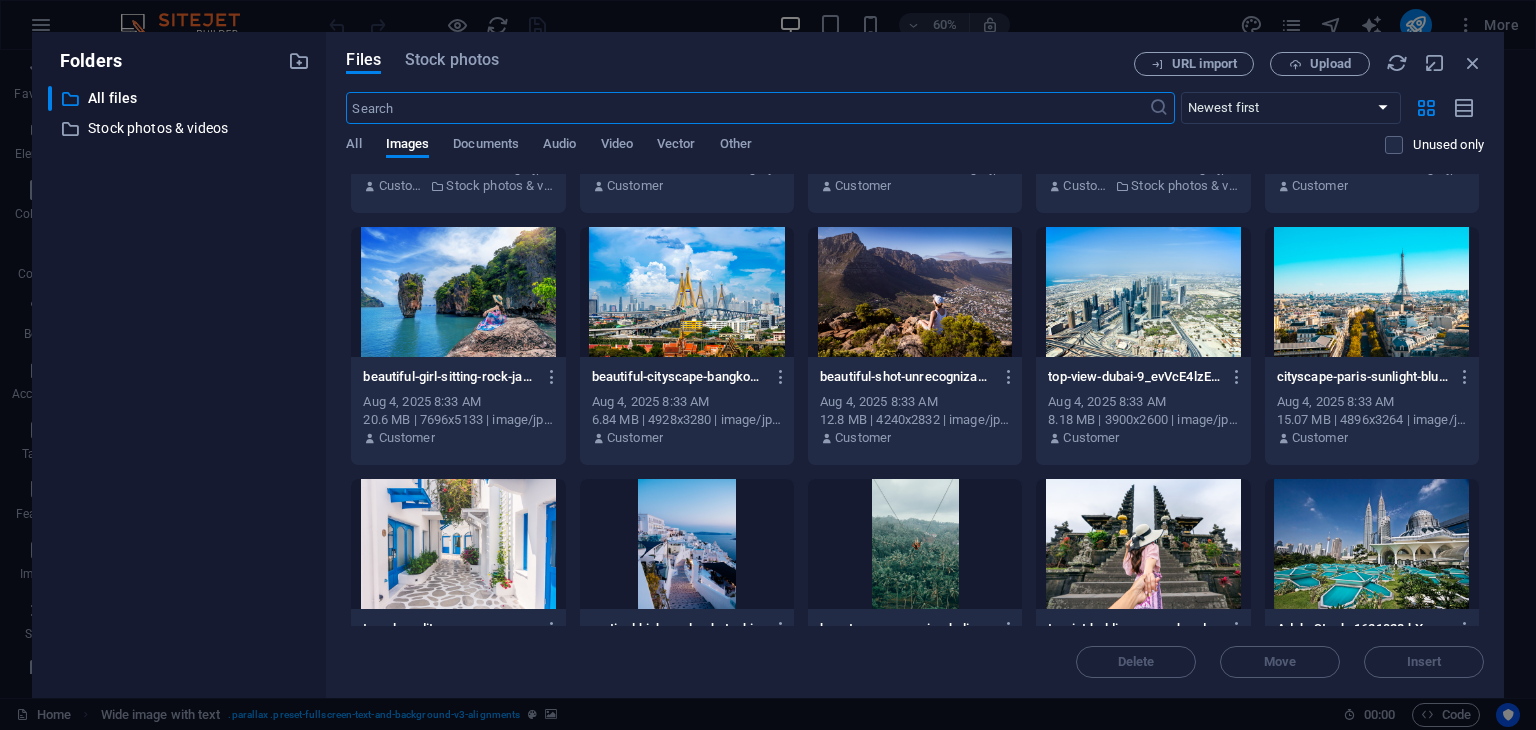 click at bounding box center (687, 544) 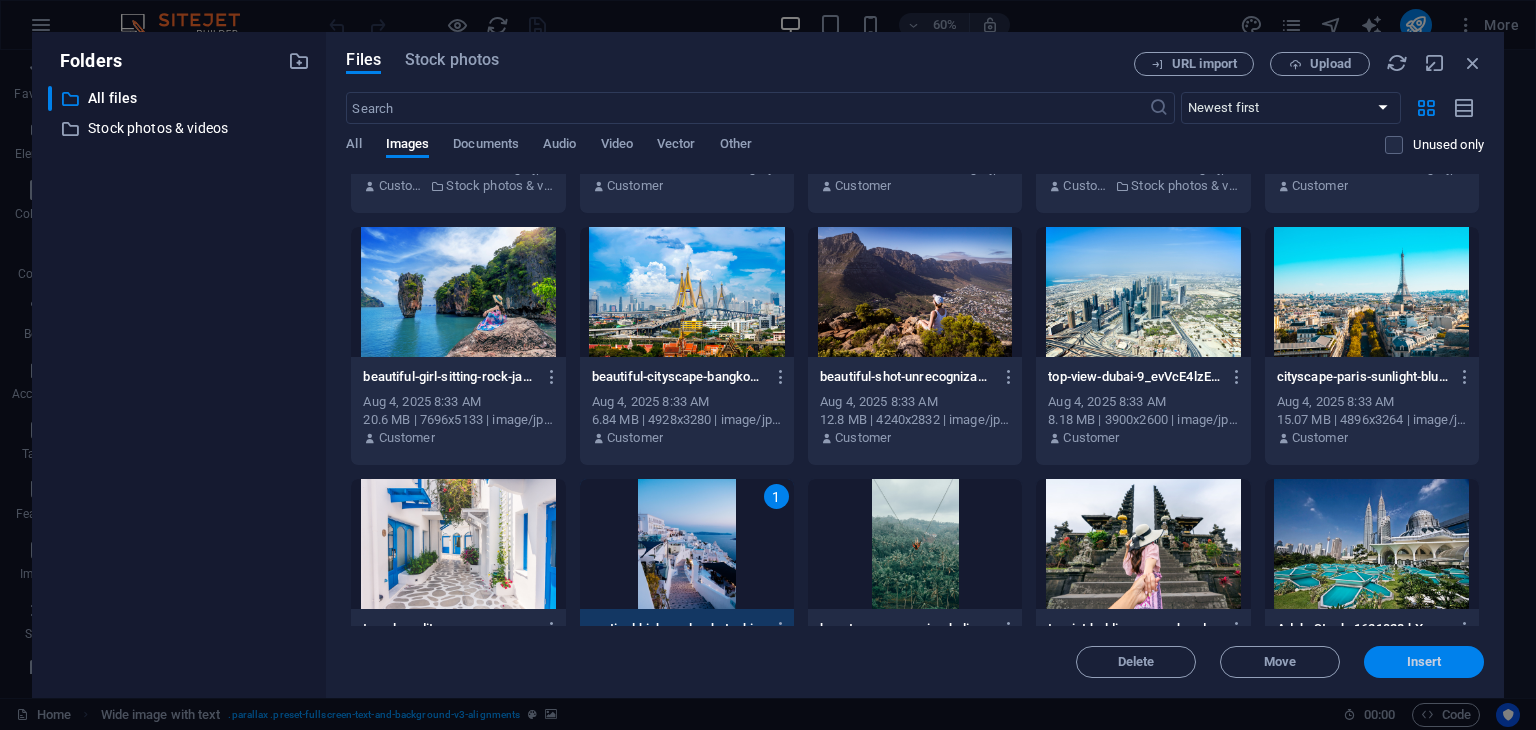 click on "Insert" at bounding box center (1424, 662) 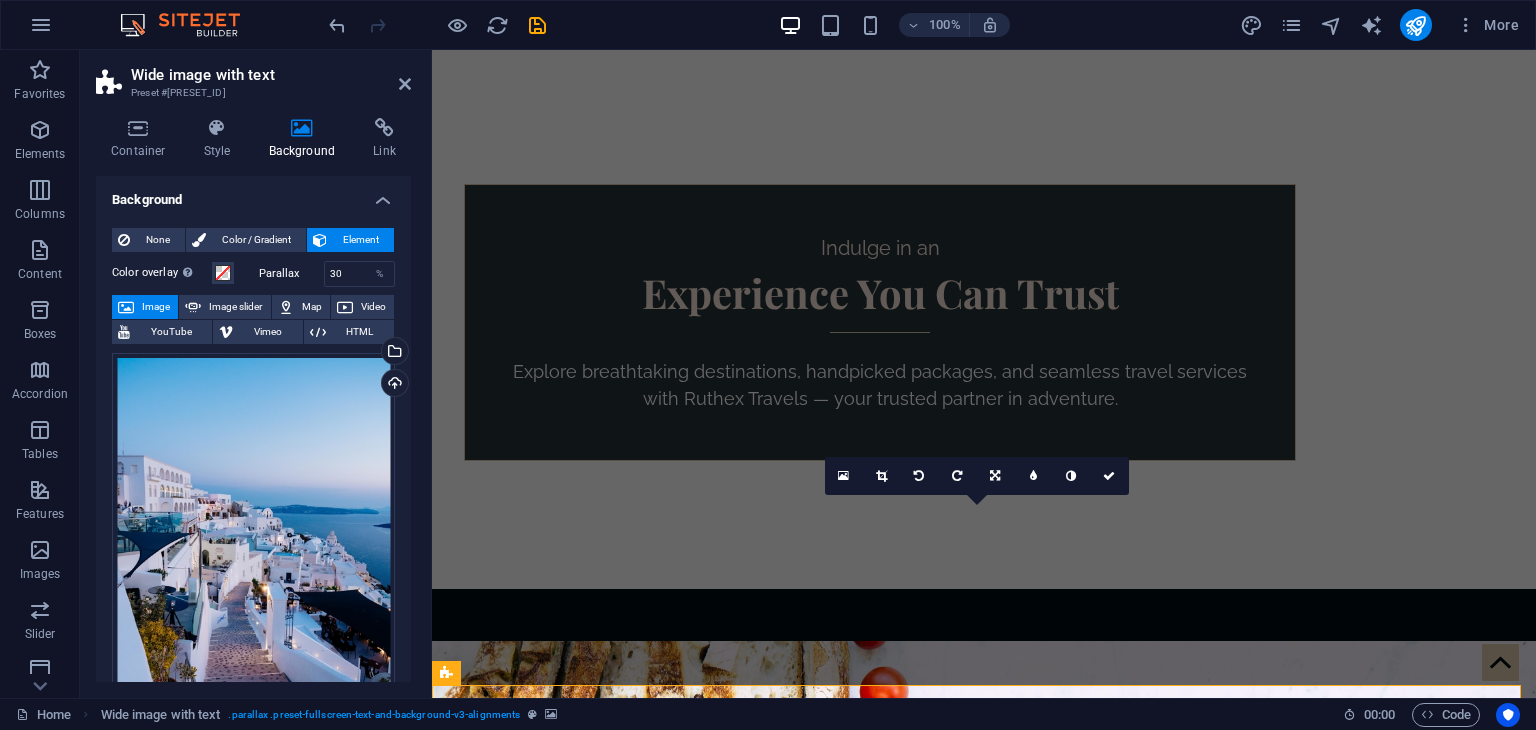 scroll, scrollTop: 786, scrollLeft: 0, axis: vertical 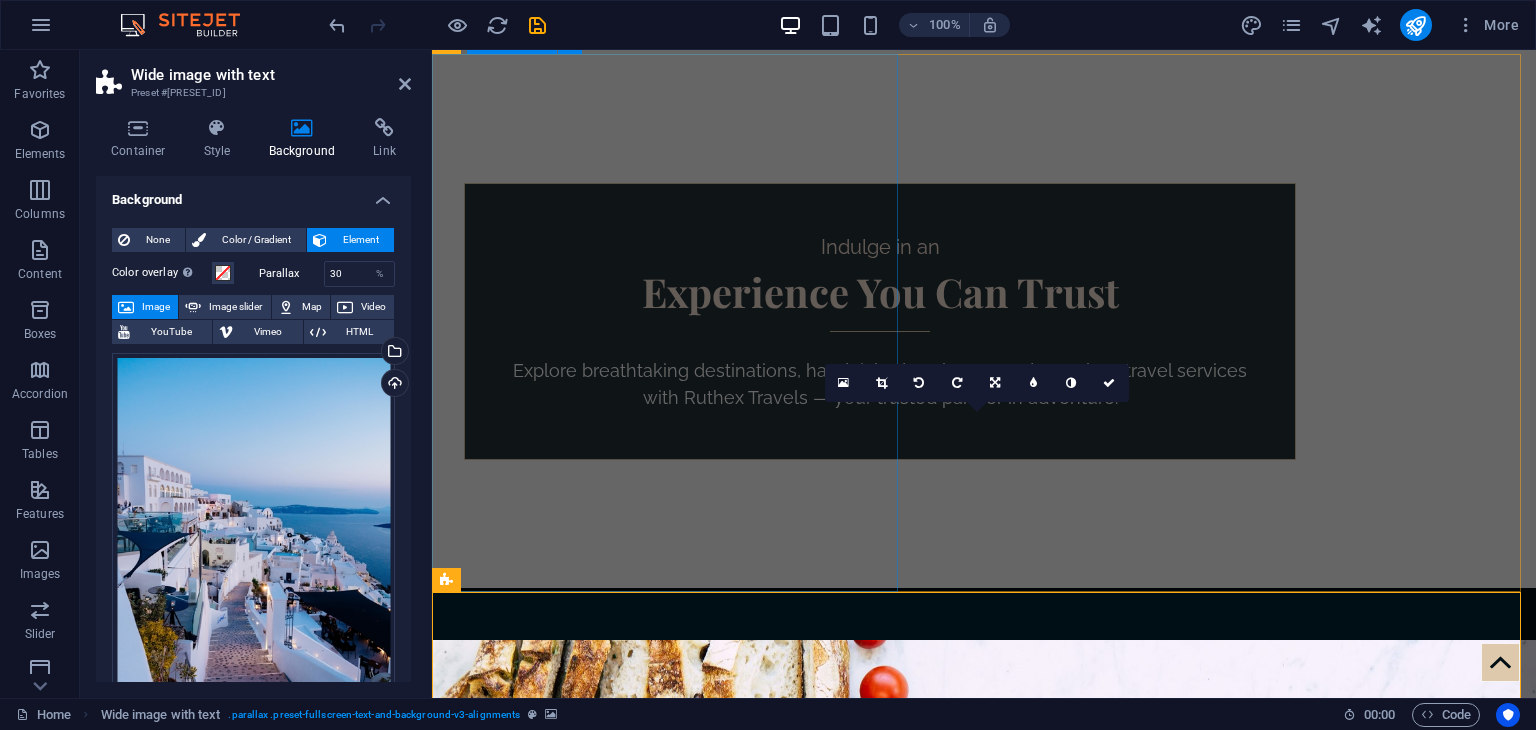 click on "Local Tours Discover Magical Kenya From the wild plains of Maasai Mara to the serene shores of Diani and the peaks of Mt. Kenya, our local tours let you experience Kenya’s beauty, culture, and adventure in unforgettable ways. Explore the magic right at your doorstep." at bounding box center [984, 1374] 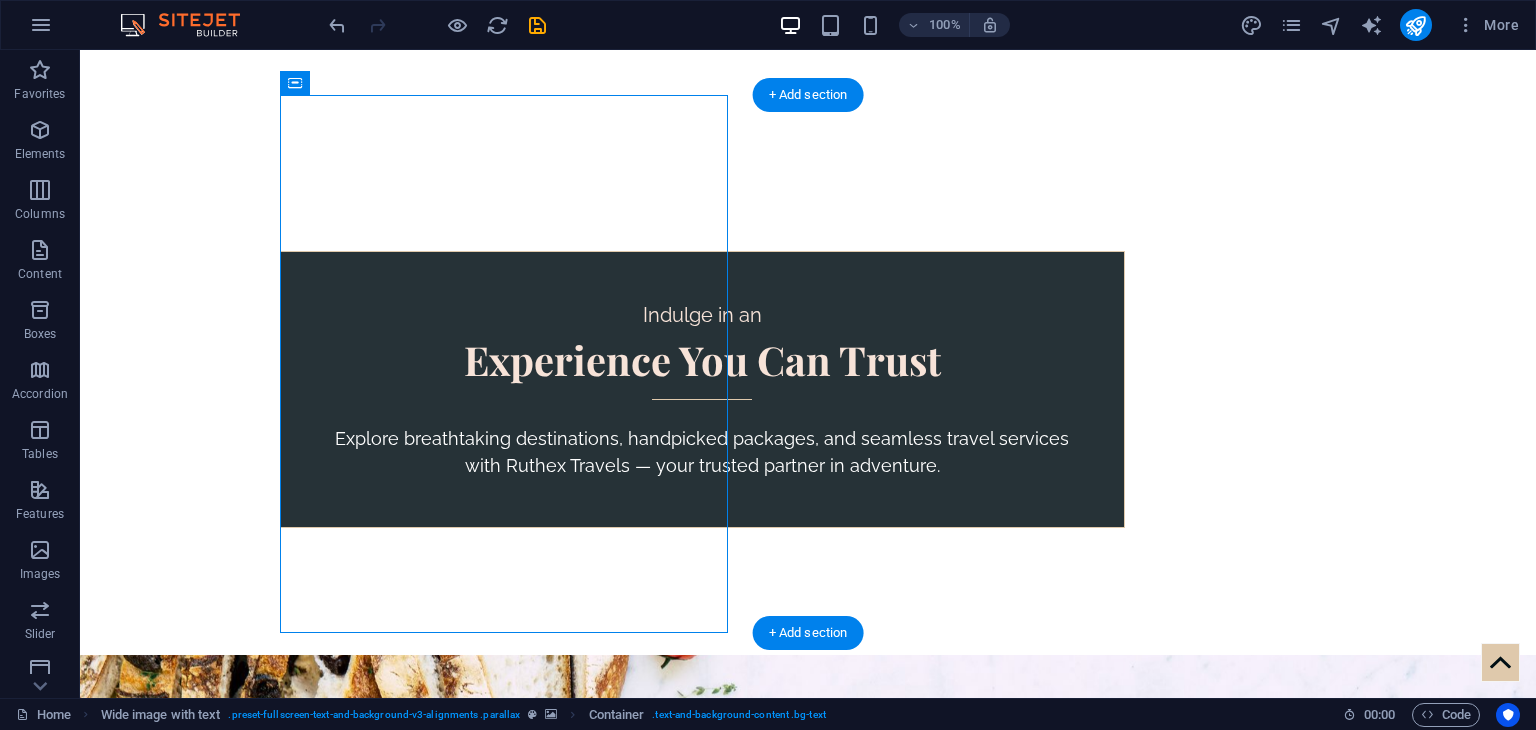 scroll, scrollTop: 786, scrollLeft: 0, axis: vertical 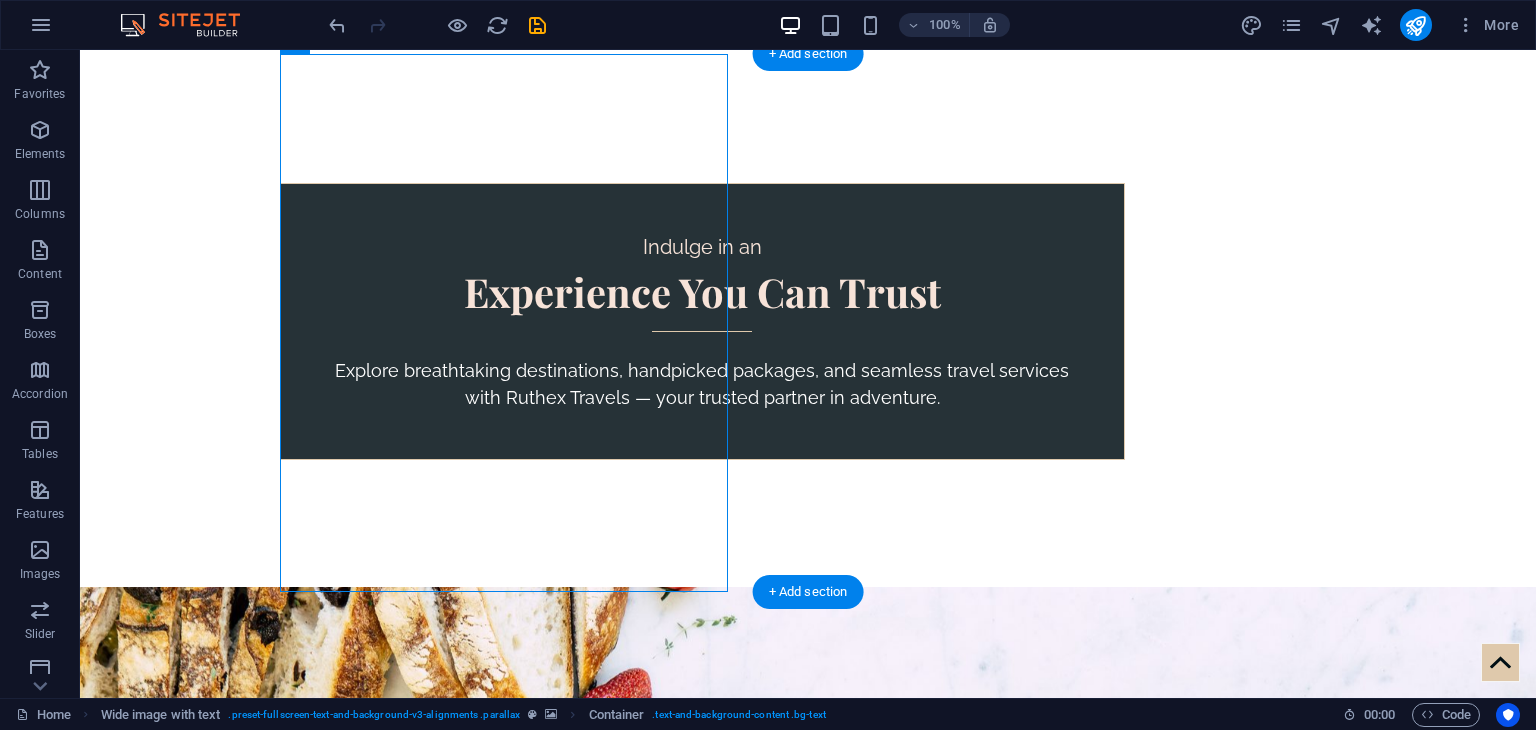 click at bounding box center [808, 872] 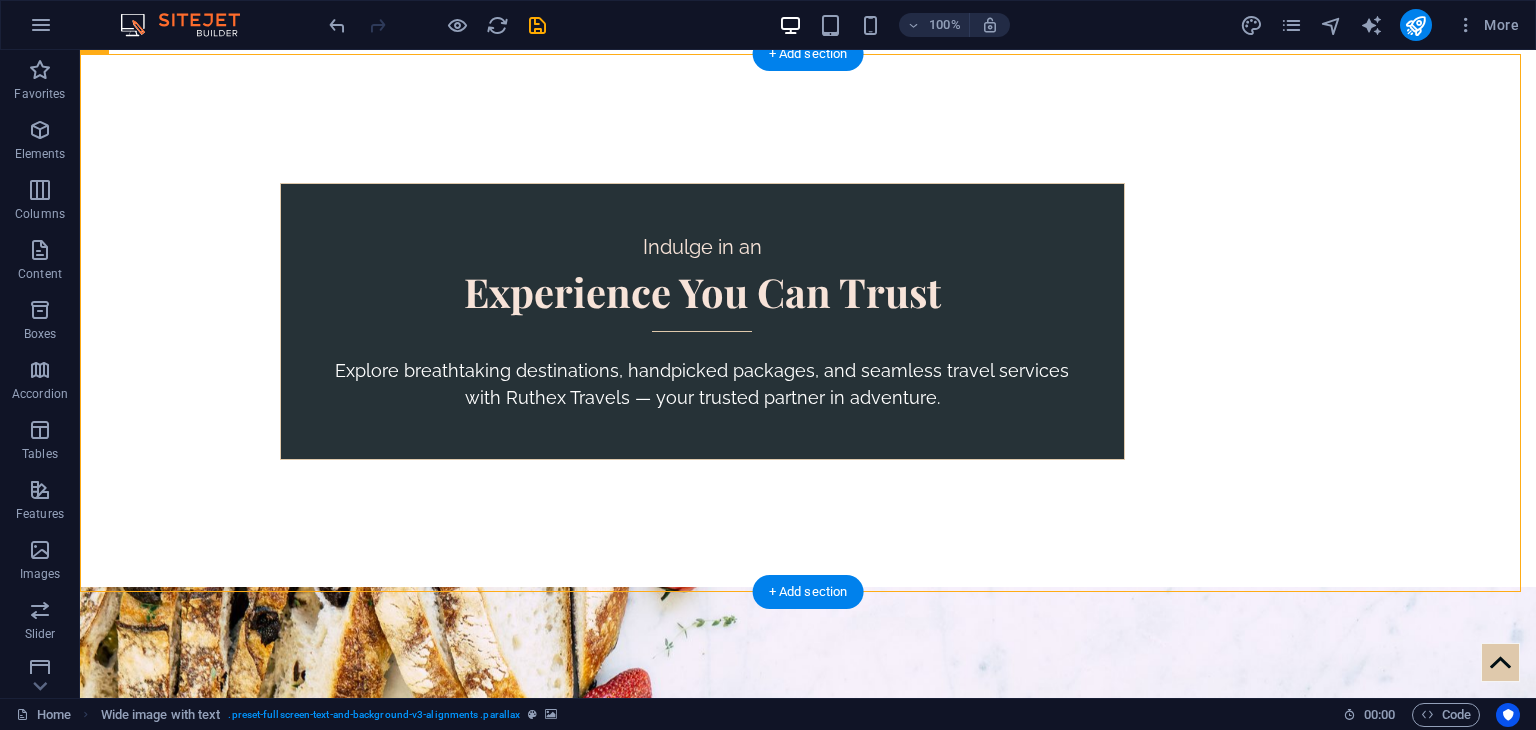 click at bounding box center (808, 872) 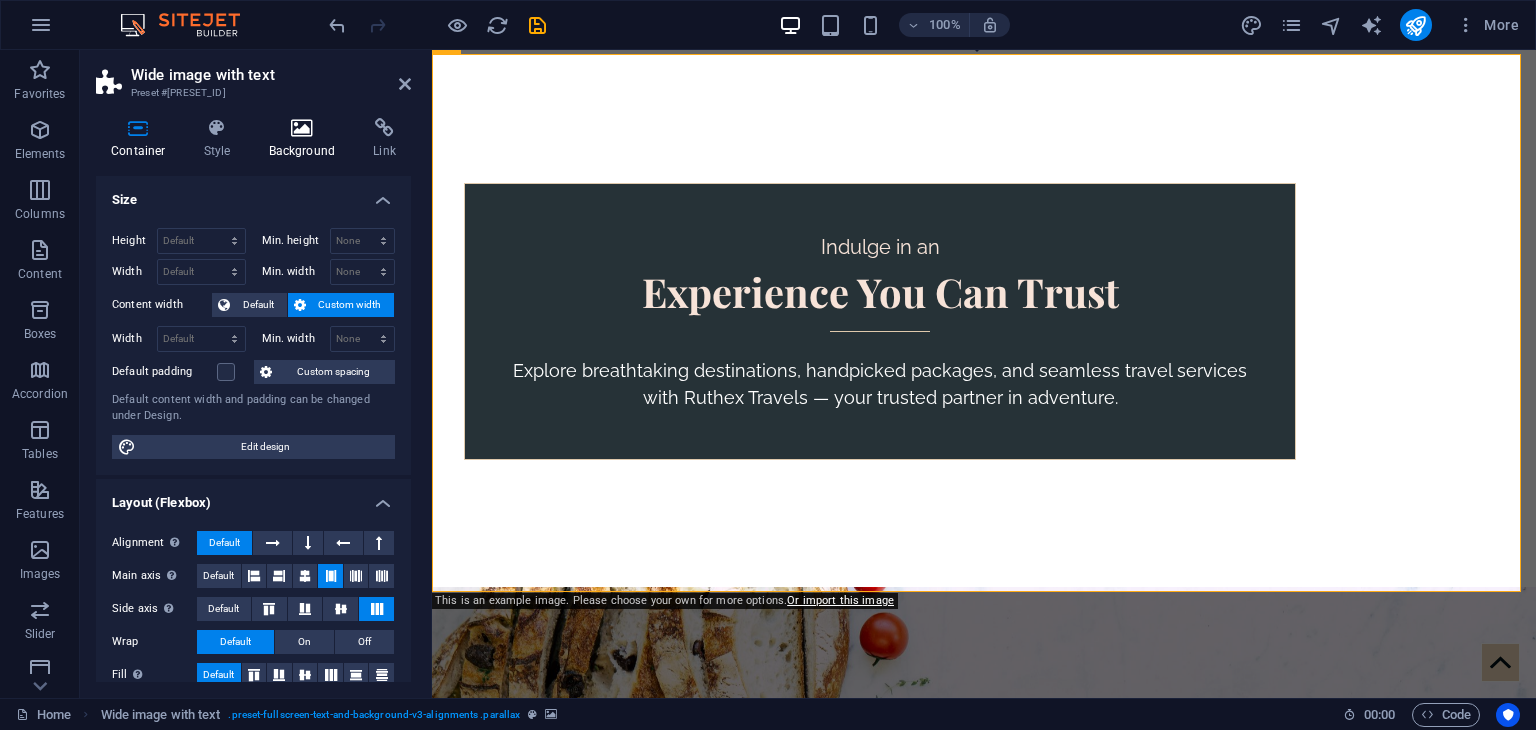 click on "Background" at bounding box center [306, 139] 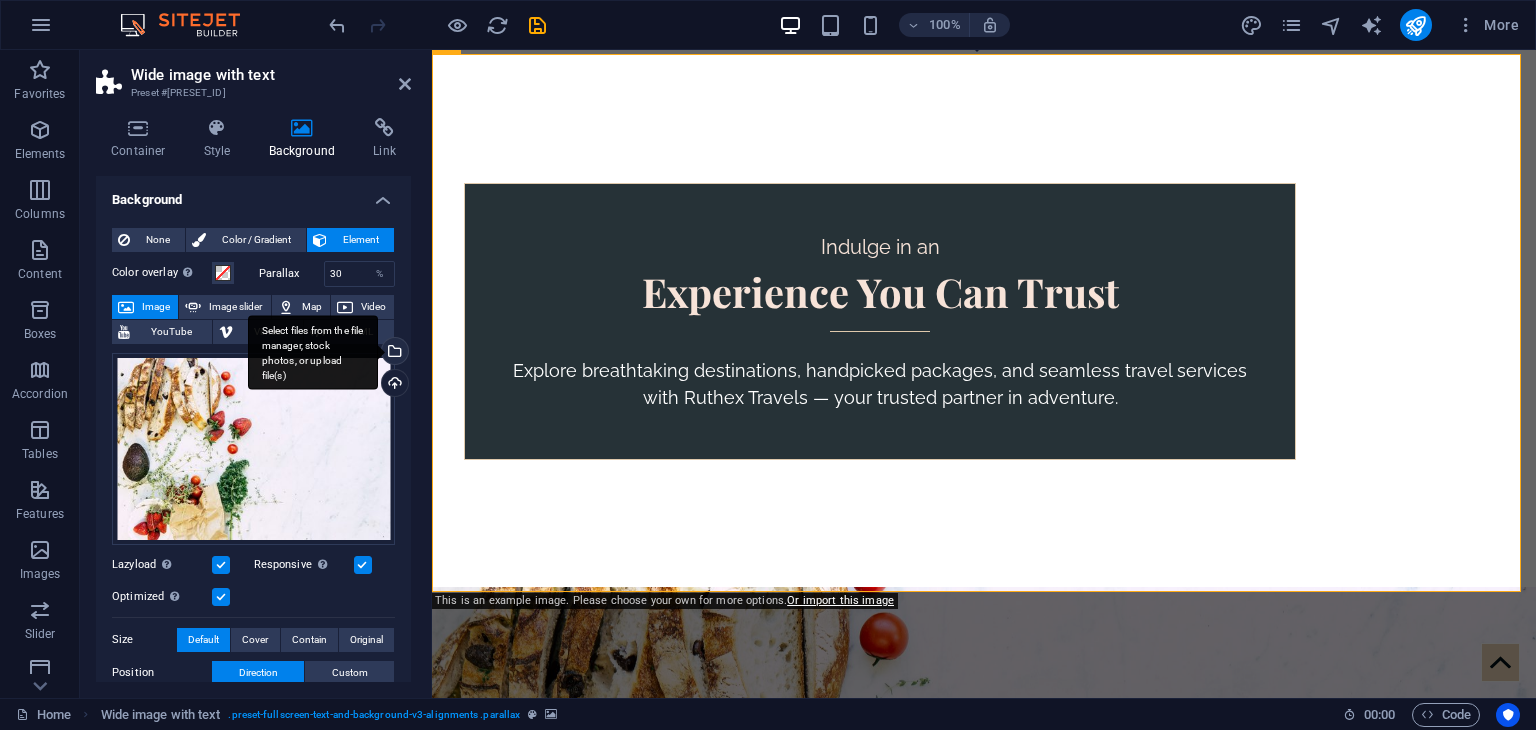 click on "Select files from the file manager, stock photos, or upload file(s)" at bounding box center [393, 353] 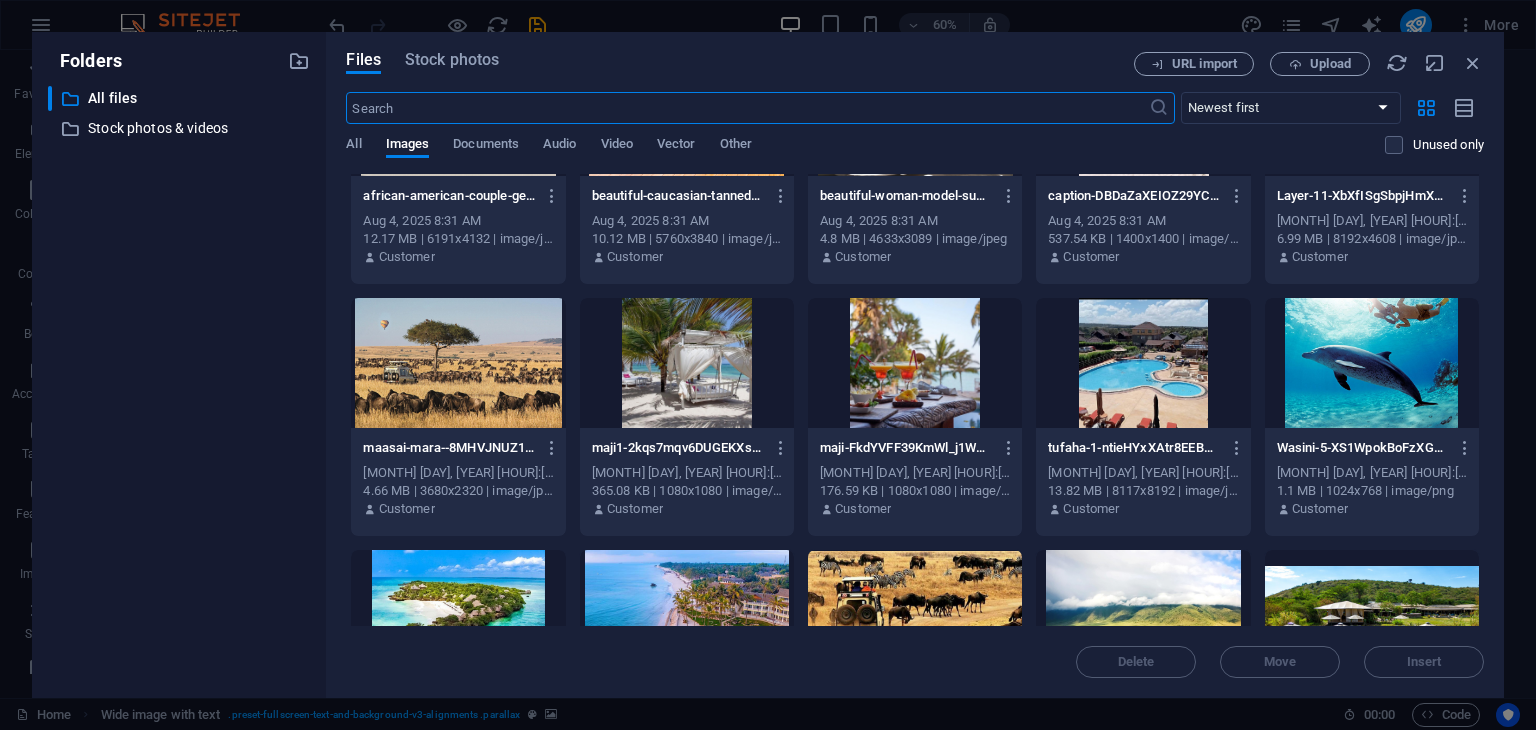 scroll, scrollTop: 900, scrollLeft: 0, axis: vertical 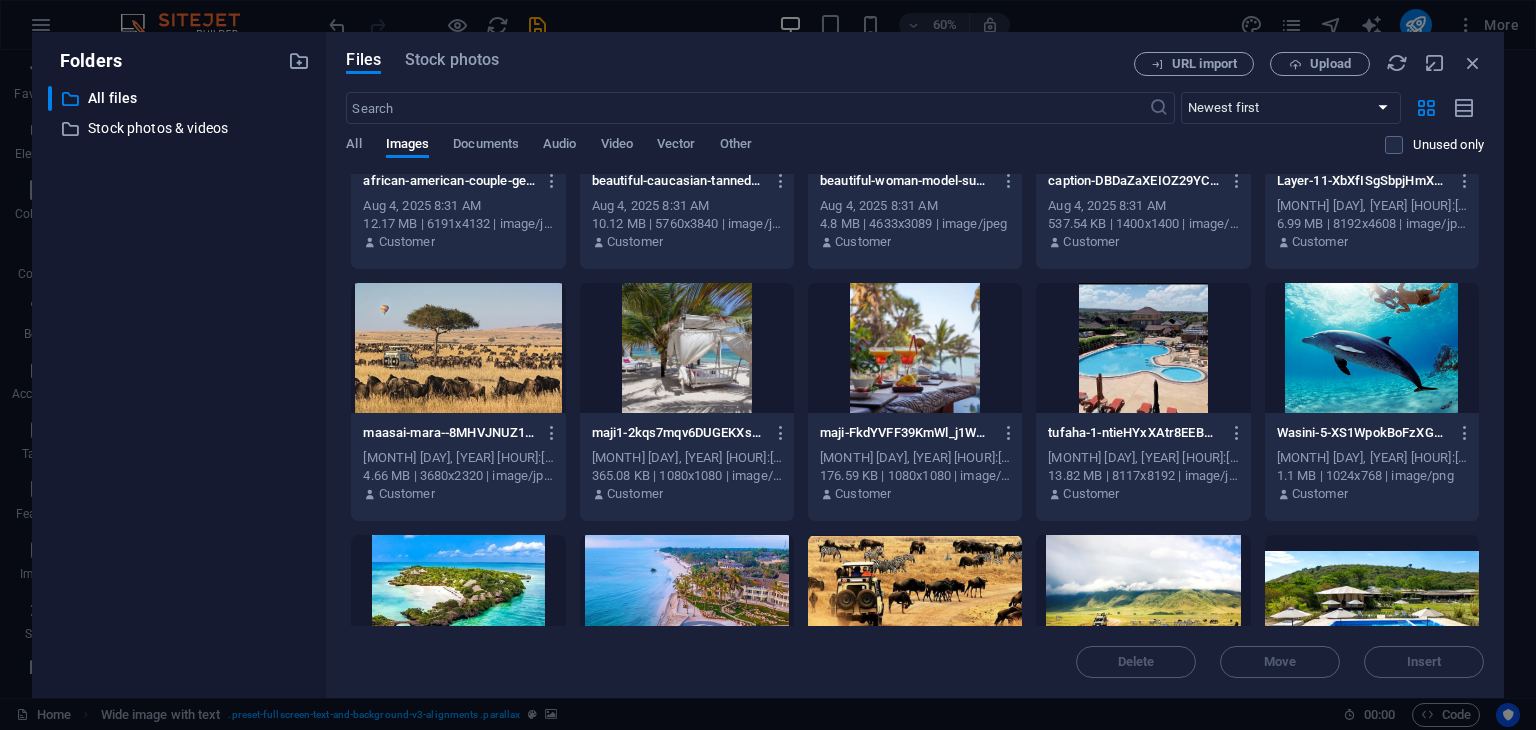 click at bounding box center (458, 348) 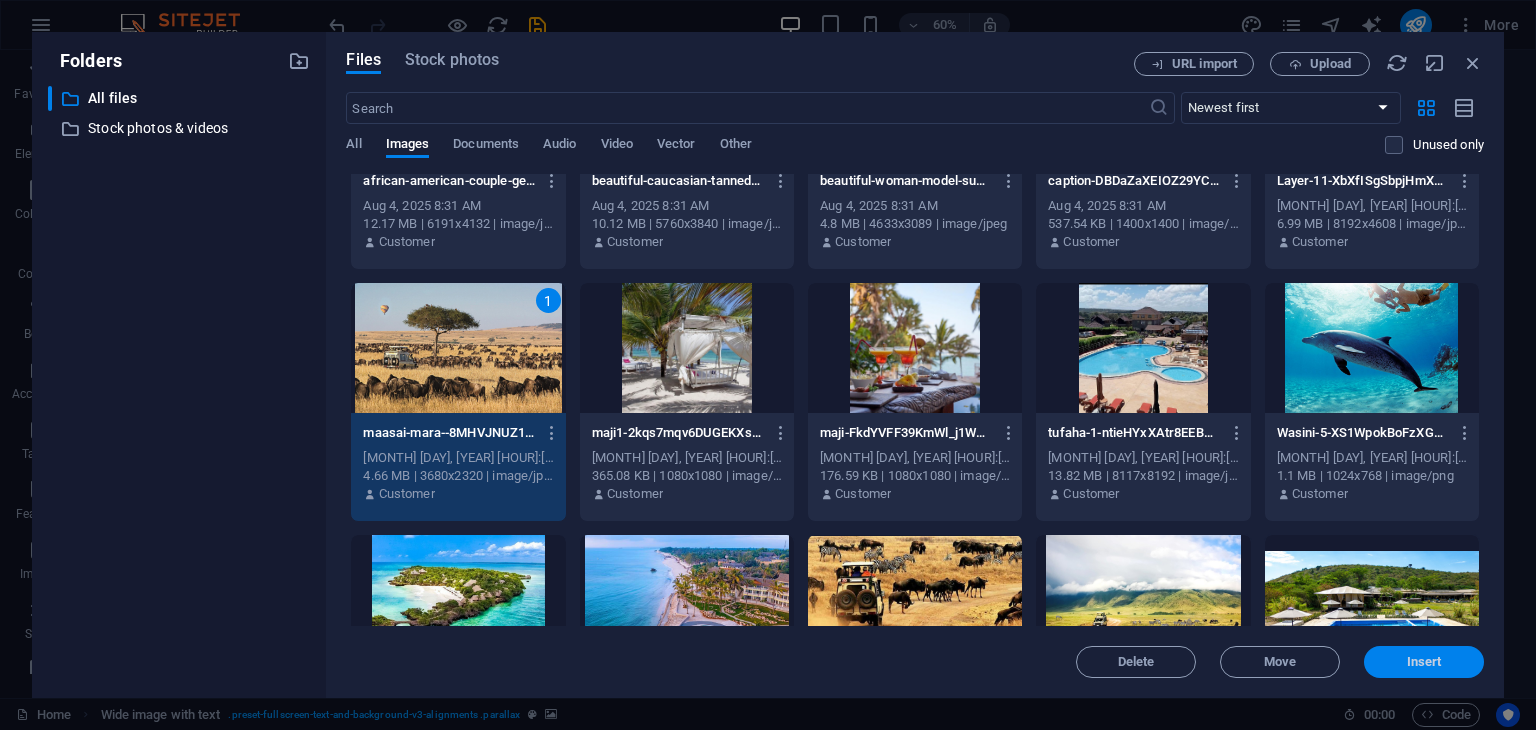click on "Insert" at bounding box center (1424, 662) 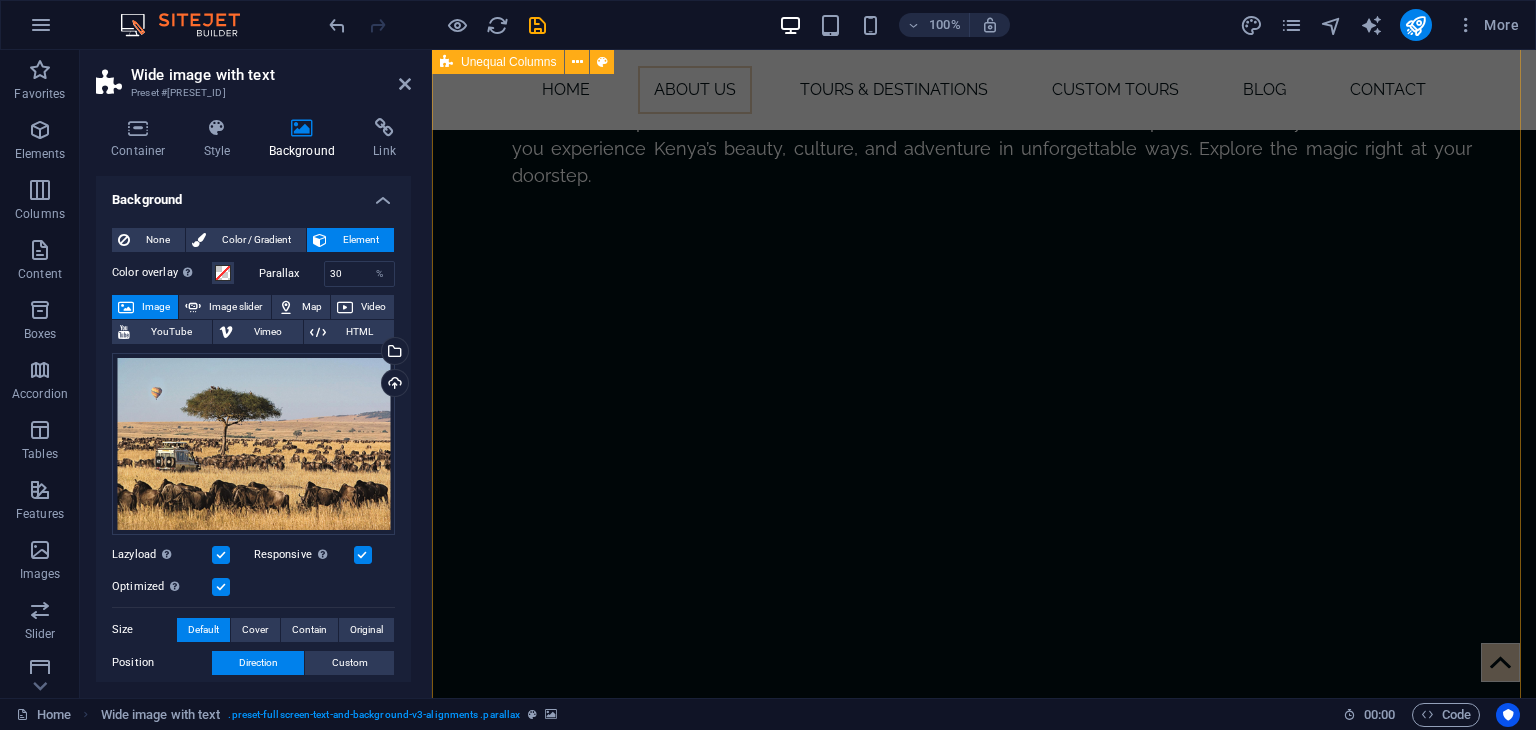 scroll, scrollTop: 1786, scrollLeft: 0, axis: vertical 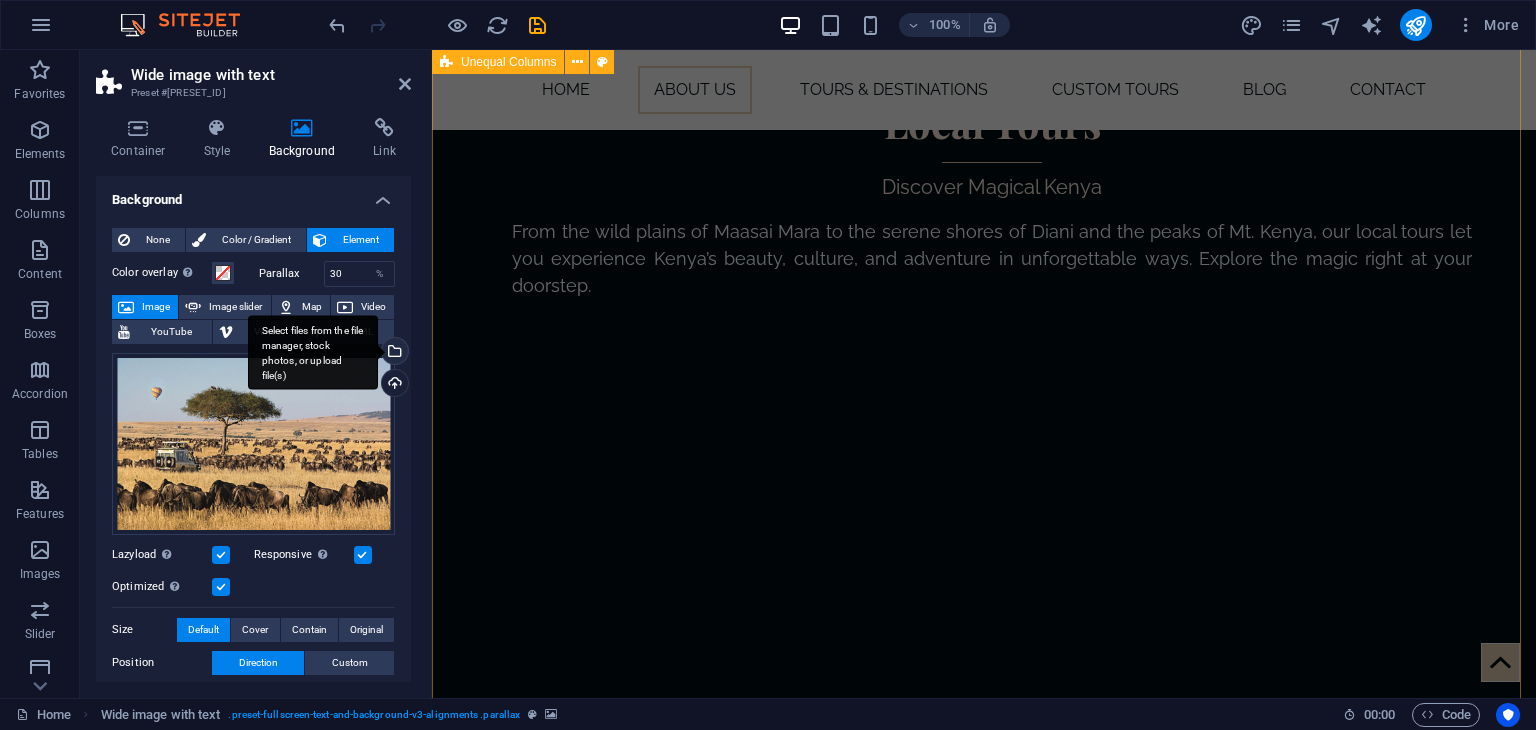 click on "Select files from the file manager, stock photos, or upload file(s)" at bounding box center (393, 353) 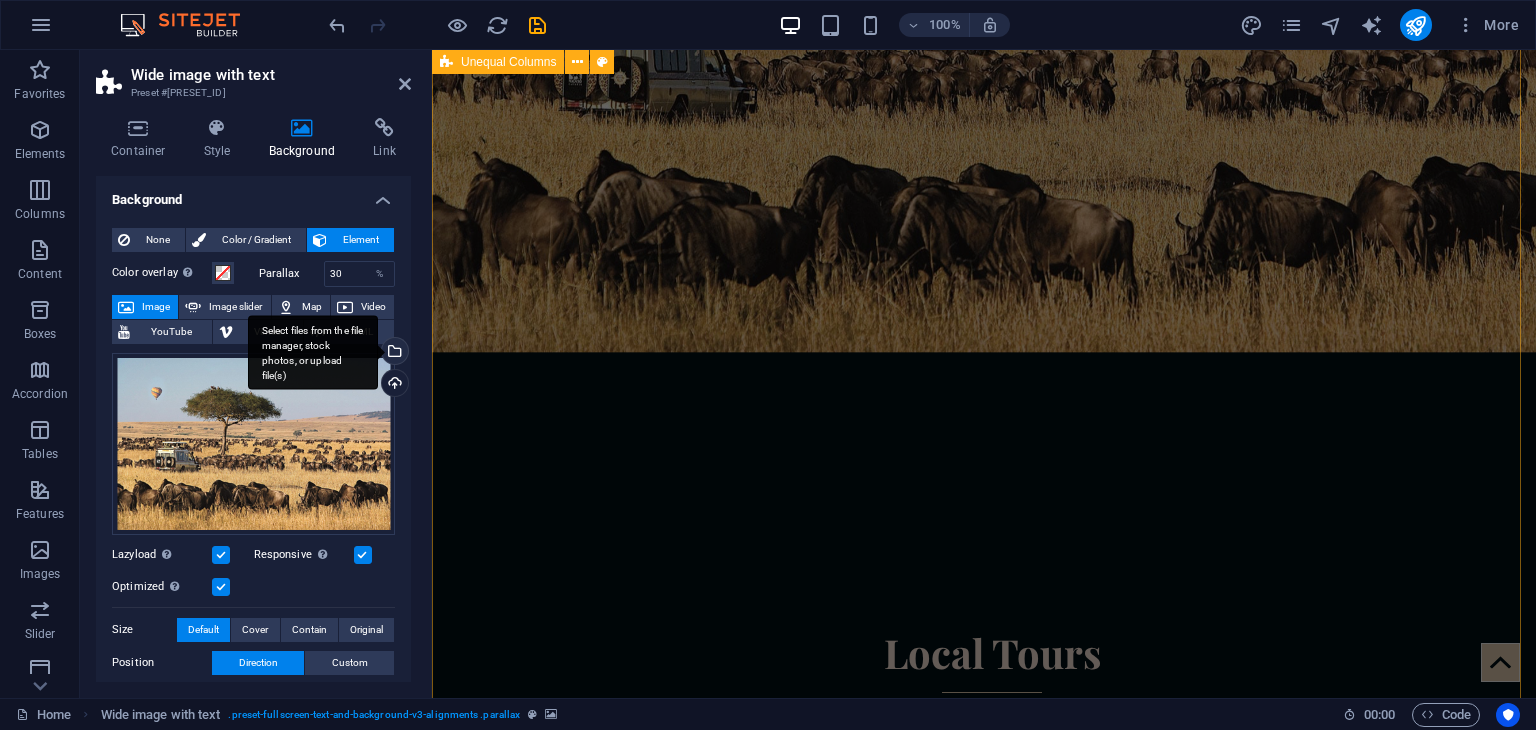 scroll, scrollTop: 484, scrollLeft: 0, axis: vertical 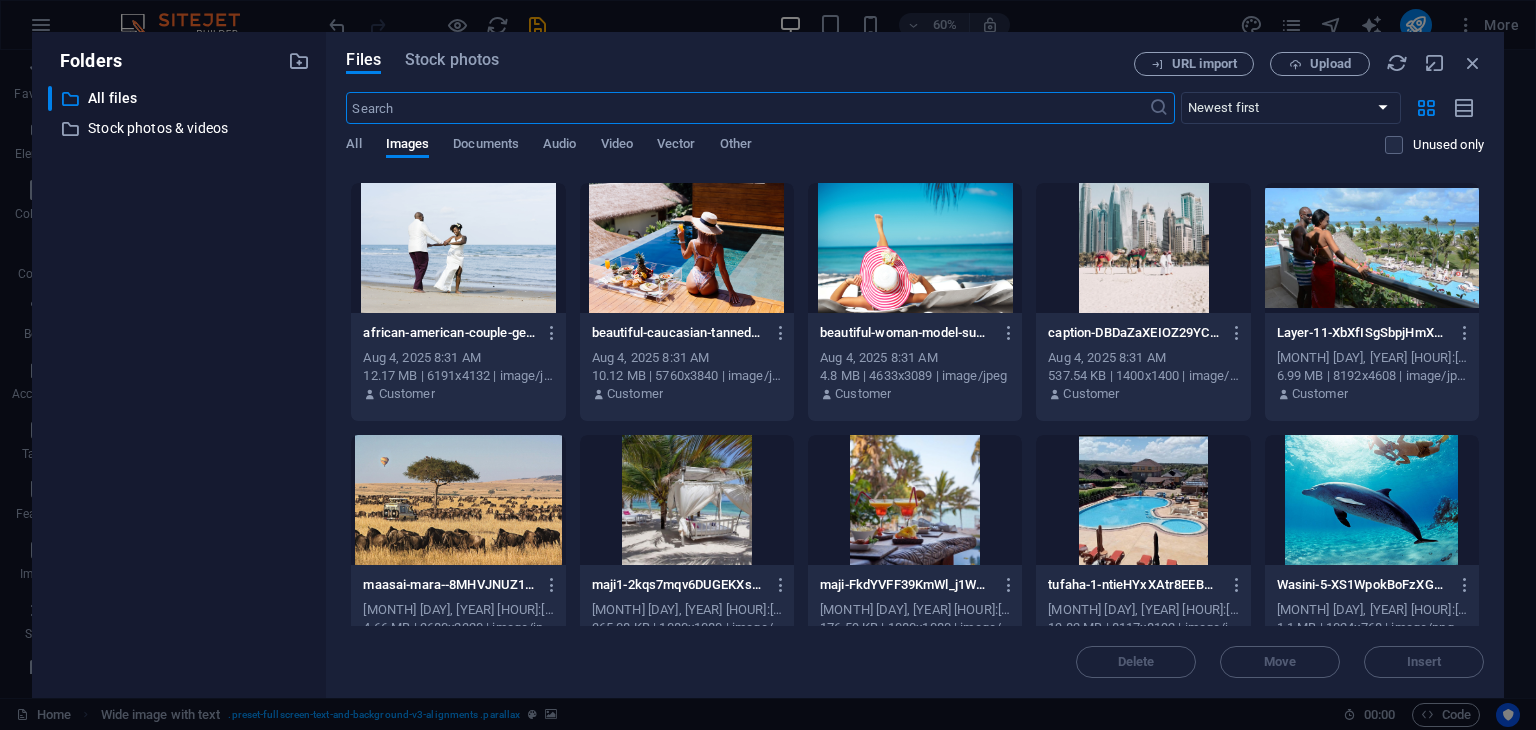 click at bounding box center (458, 500) 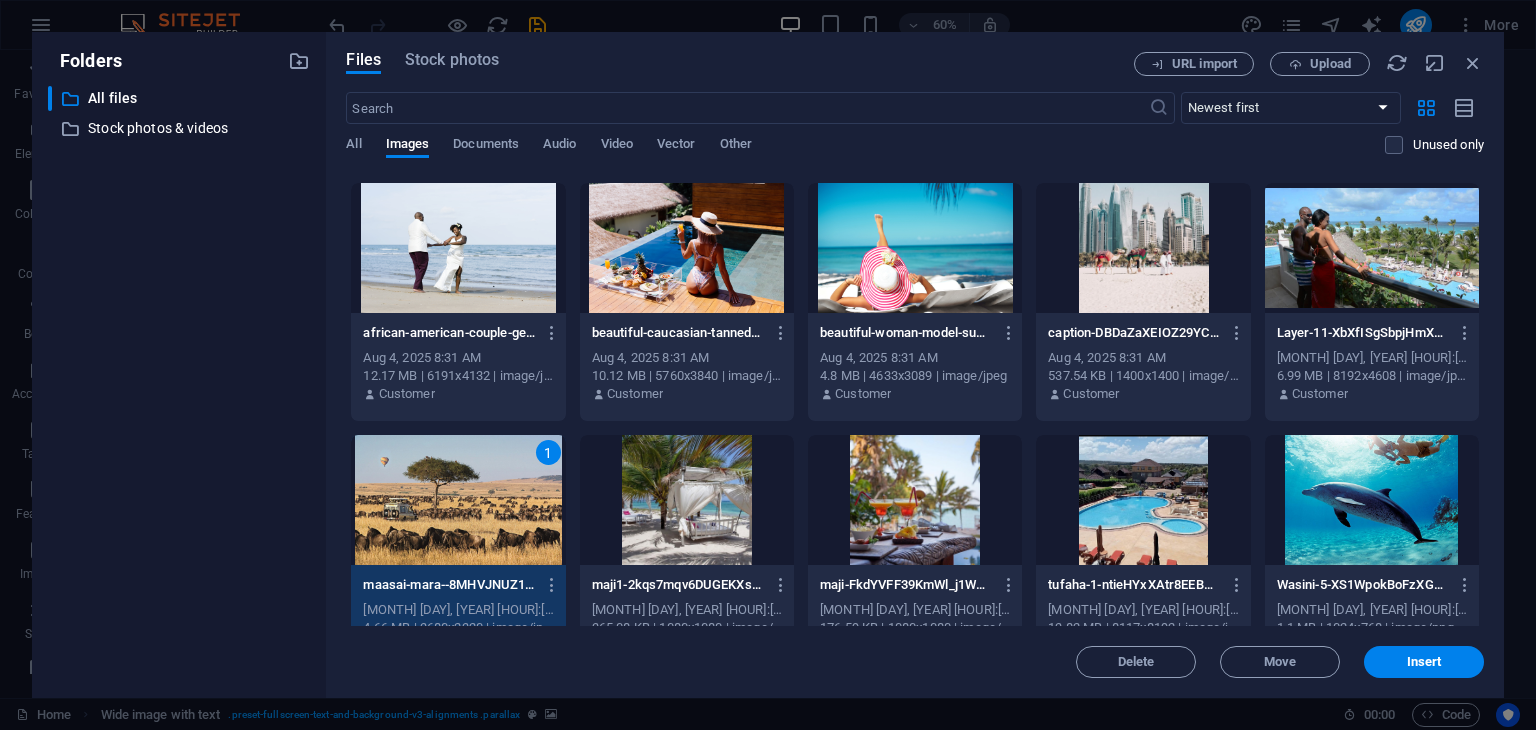 click on "1" at bounding box center [458, 500] 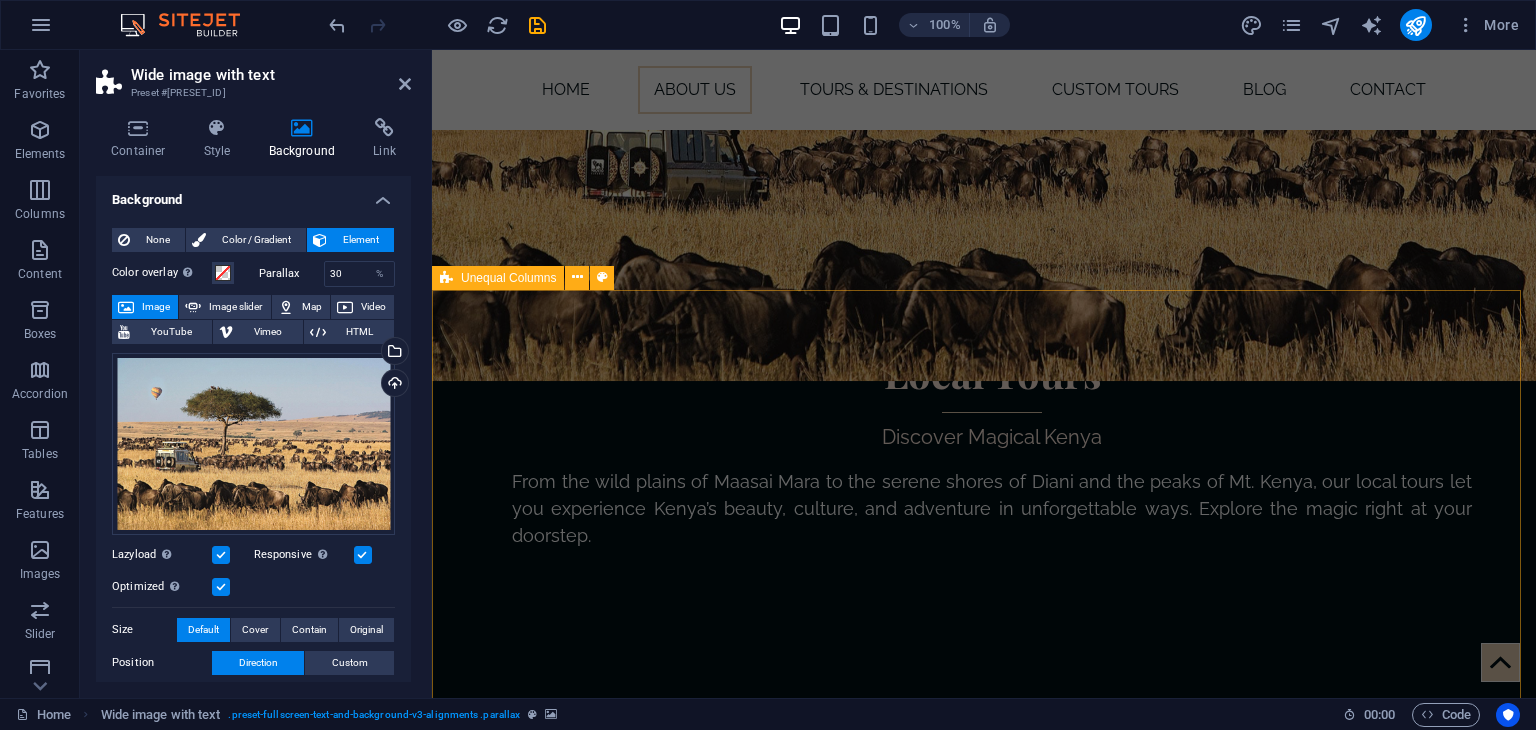 scroll, scrollTop: 1884, scrollLeft: 0, axis: vertical 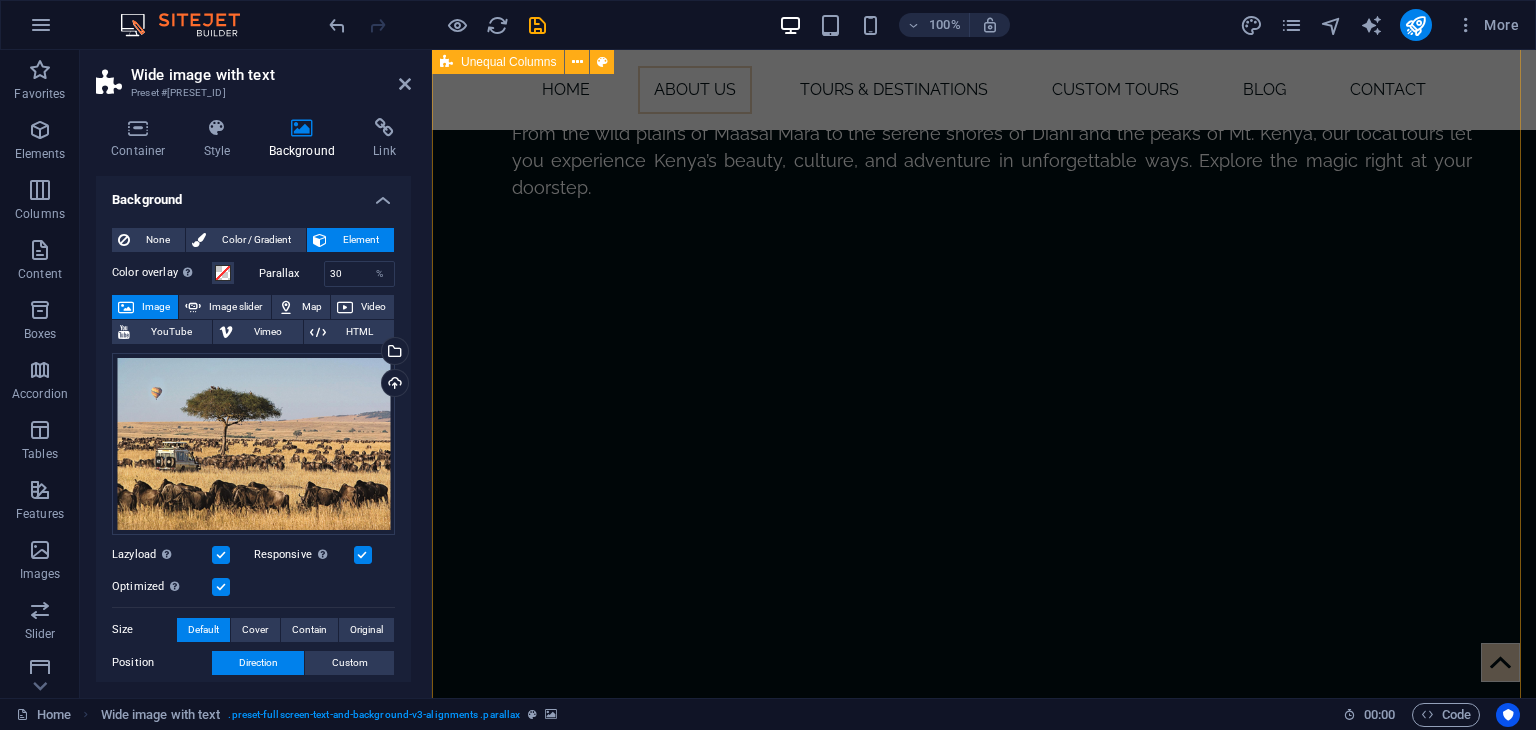 click on "MEET THE TEAM Our philosophy  Experience You Can Trust Ruthex Travels is a modern, passionate tour company based in Kenya, focused on making local and international travel easy, exciting, and affordable. We curate unforgettable trips across East Africa and beyond, helping individuals, families, and groups explore the world with ease. Our Mission To inspire and enable seamless travel experiences that leave lasting memories. Our Vision To be the go-to travel partner in Africa, known for reliability, creativity, and exceptional customer service." at bounding box center (984, 3446) 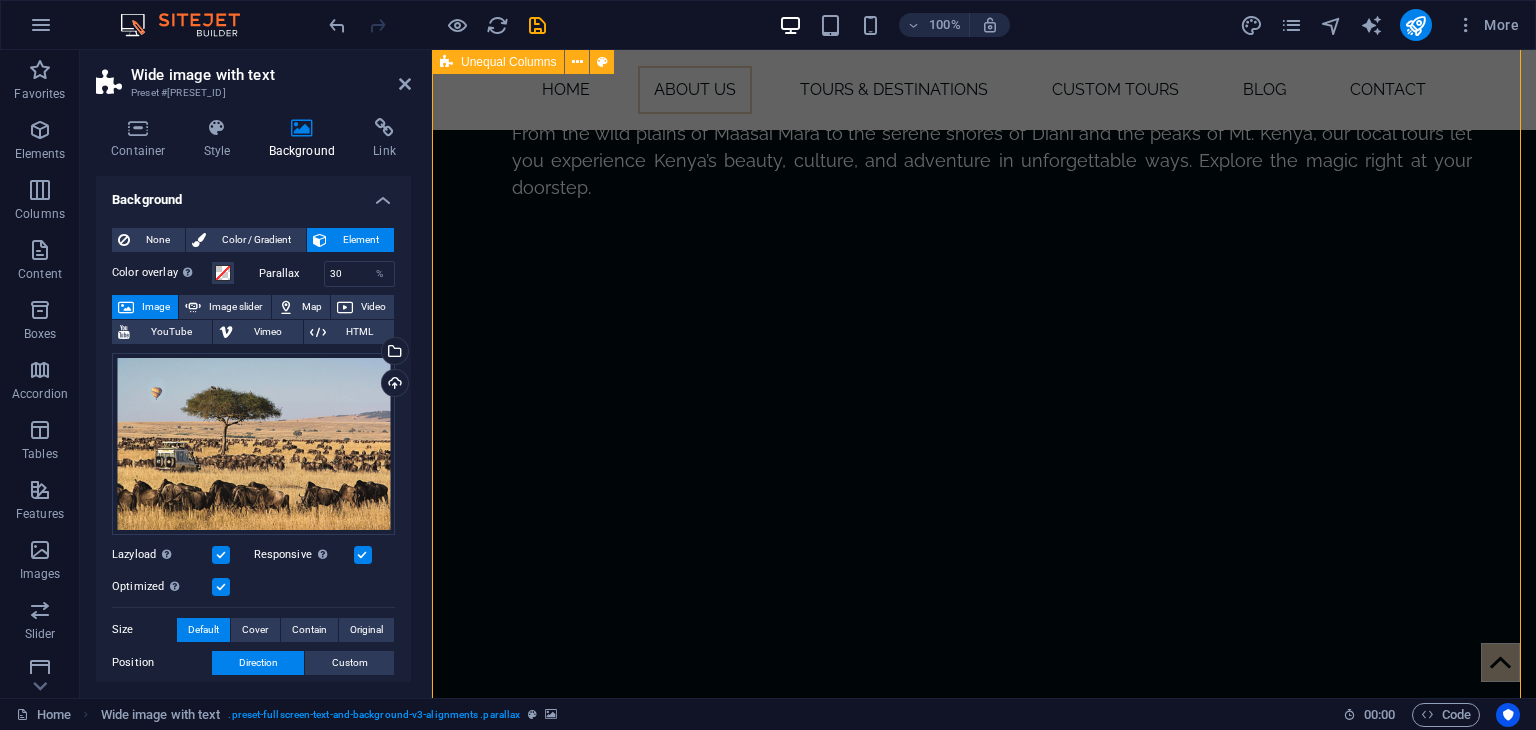 click on "MEET THE TEAM Our philosophy  Experience You Can Trust Ruthex Travels is a modern, passionate tour company based in Kenya, focused on making local and international travel easy, exciting, and affordable. We curate unforgettable trips across East Africa and beyond, helping individuals, families, and groups explore the world with ease. Our Mission To inspire and enable seamless travel experiences that leave lasting memories. Our Vision To be the go-to travel partner in Africa, known for reliability, creativity, and exceptional customer service." at bounding box center [984, 3446] 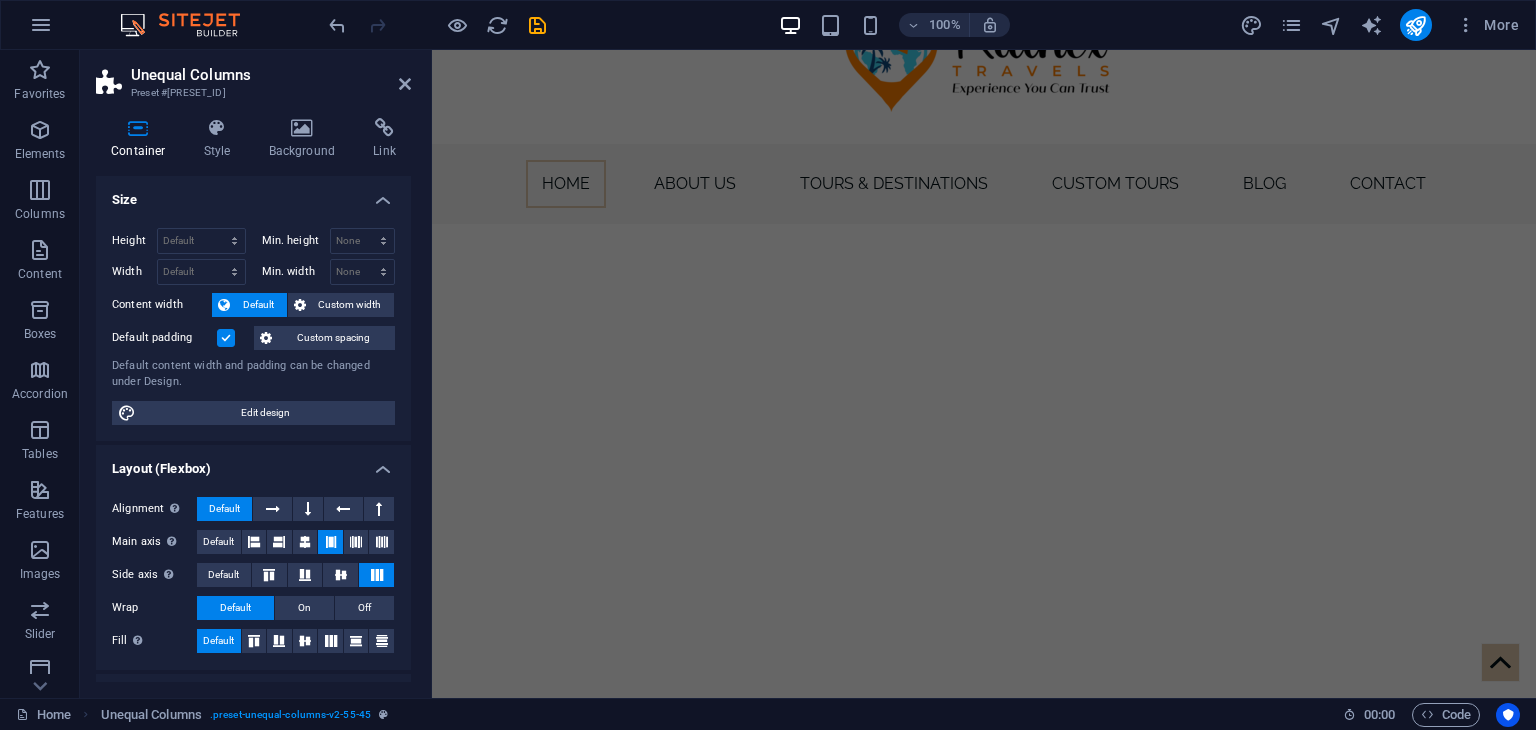 scroll, scrollTop: 0, scrollLeft: 0, axis: both 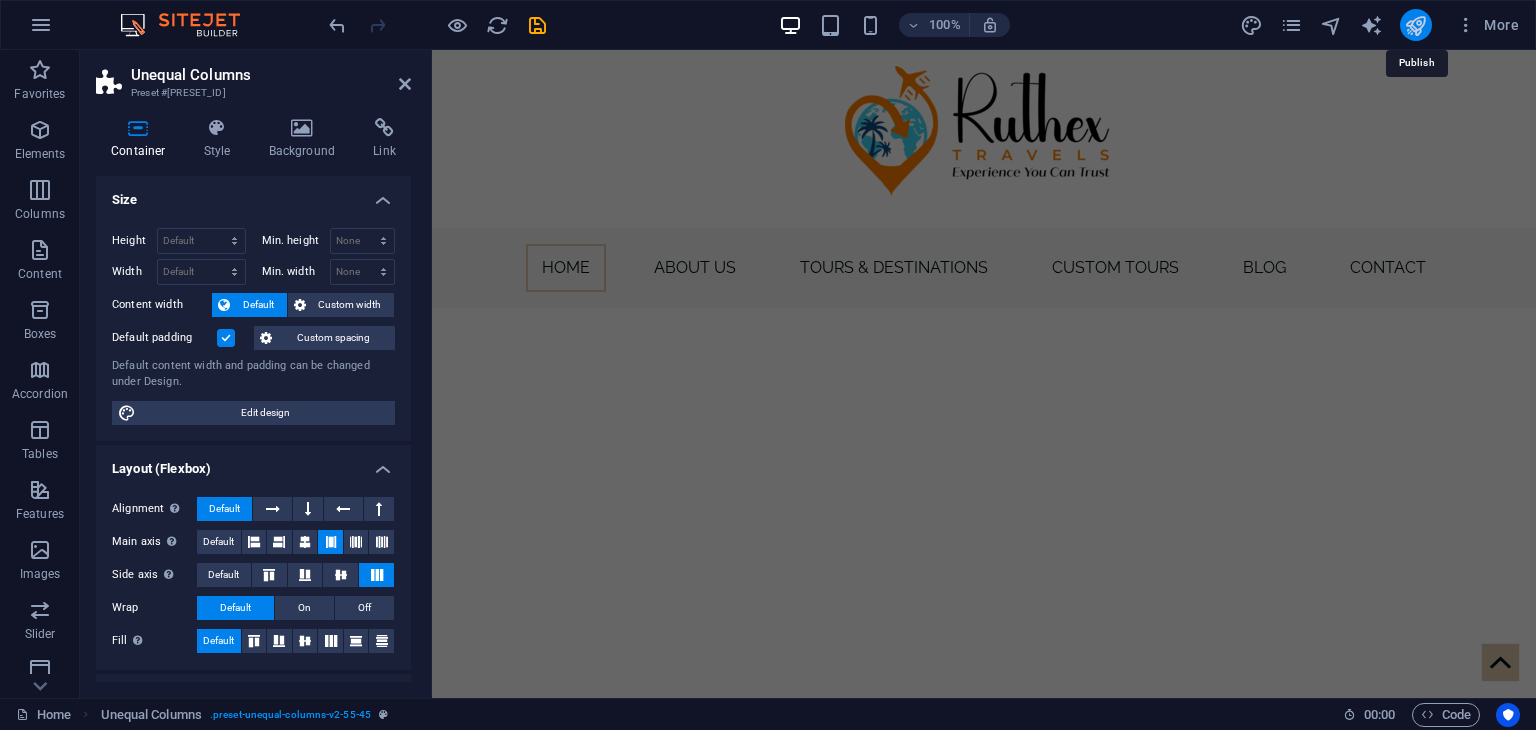 click at bounding box center (1415, 25) 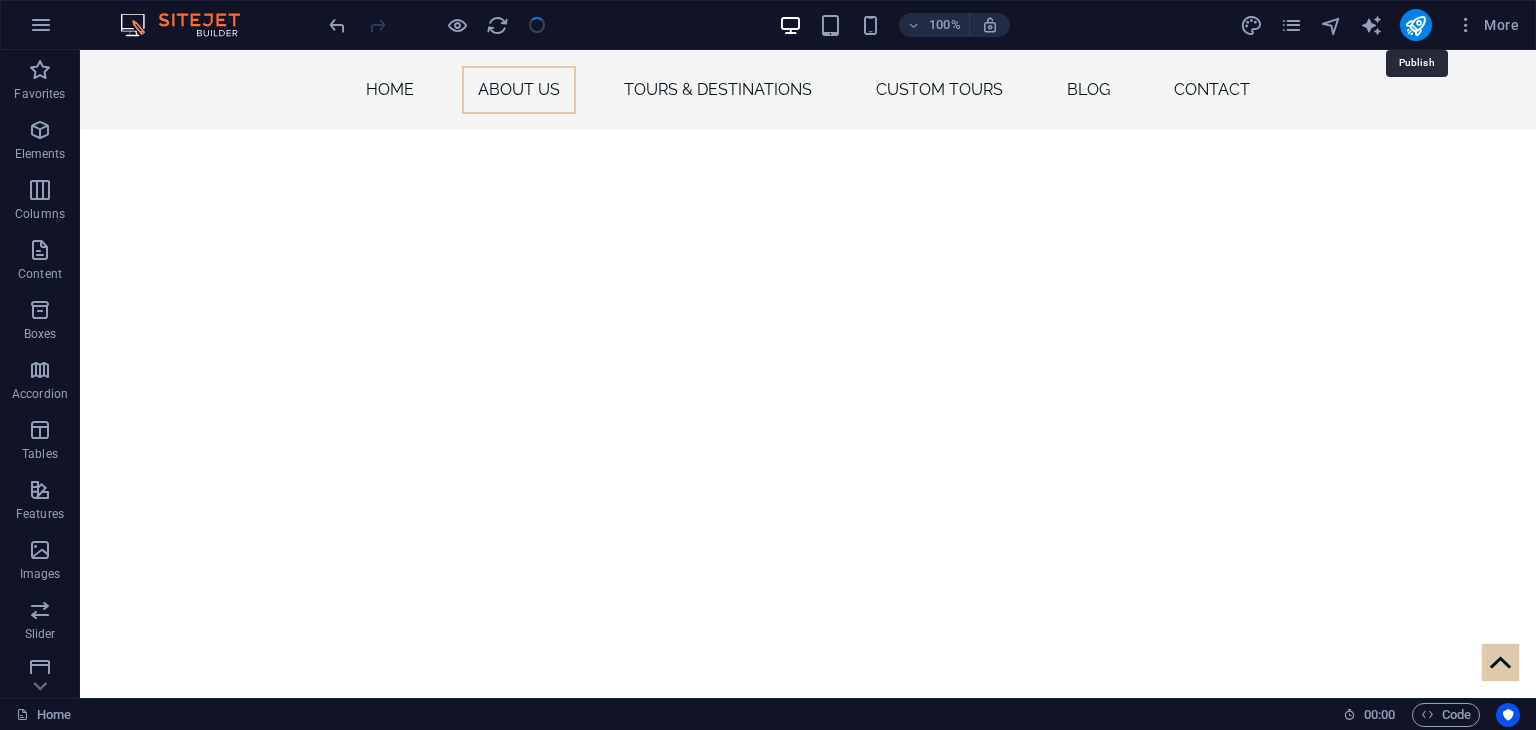 scroll, scrollTop: 1852, scrollLeft: 0, axis: vertical 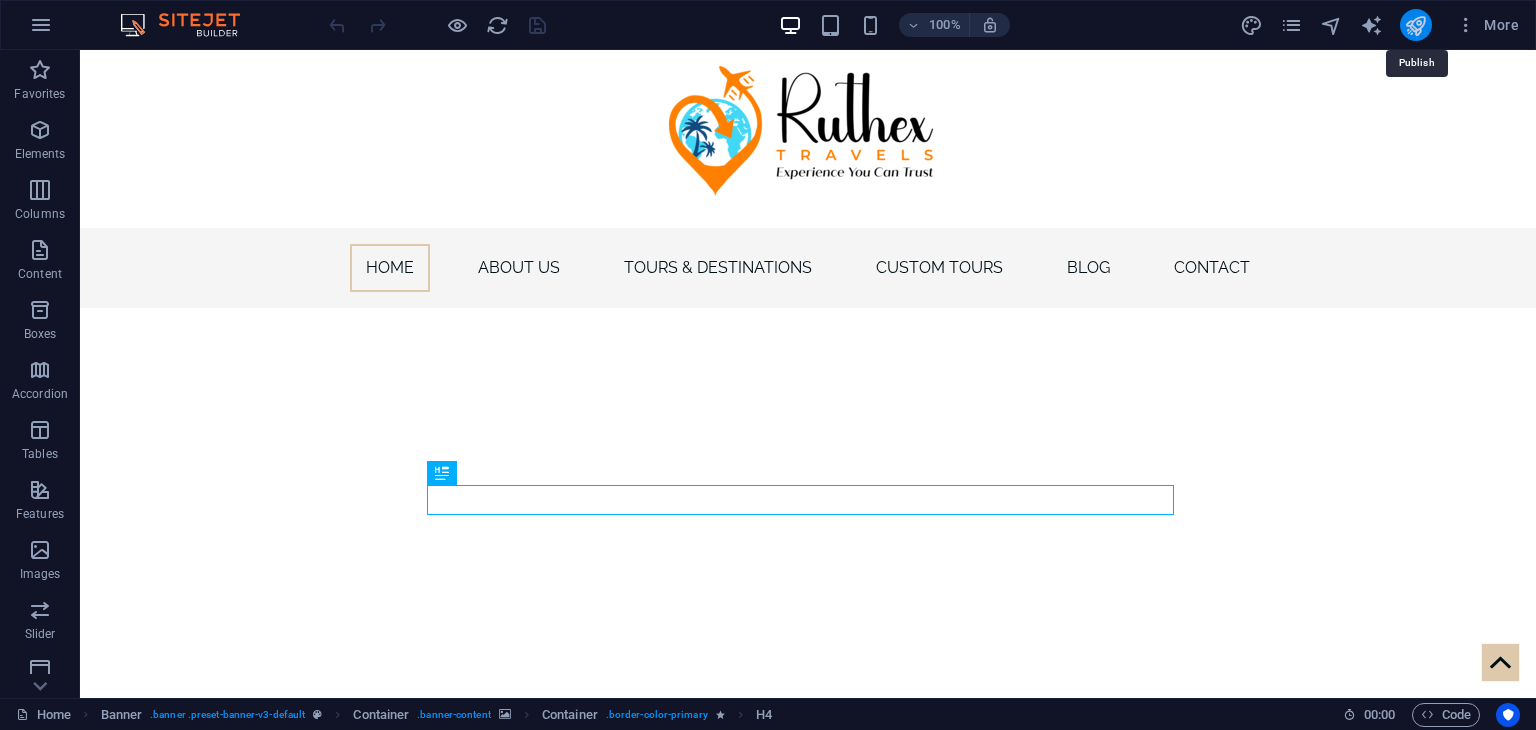 click at bounding box center [1415, 25] 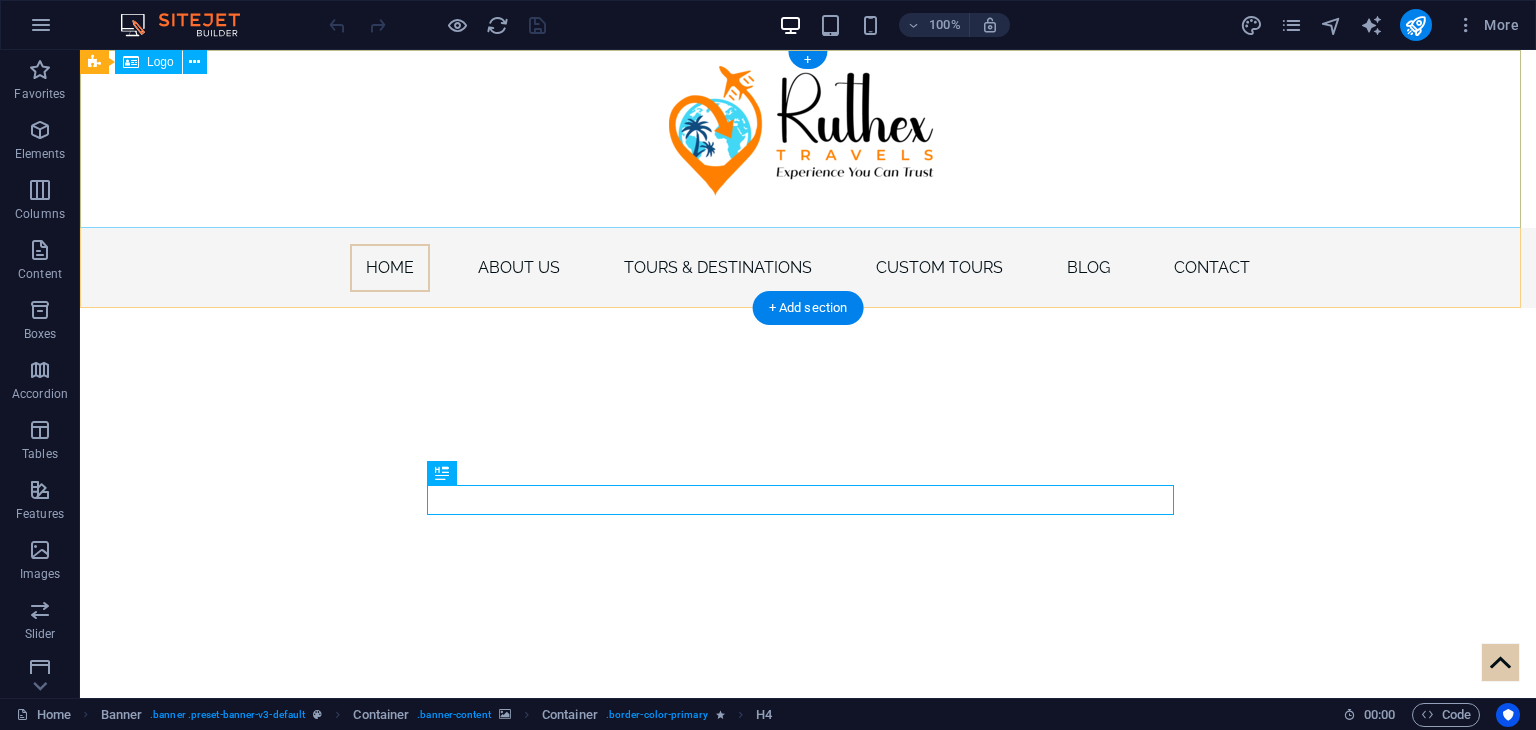 scroll, scrollTop: 0, scrollLeft: 0, axis: both 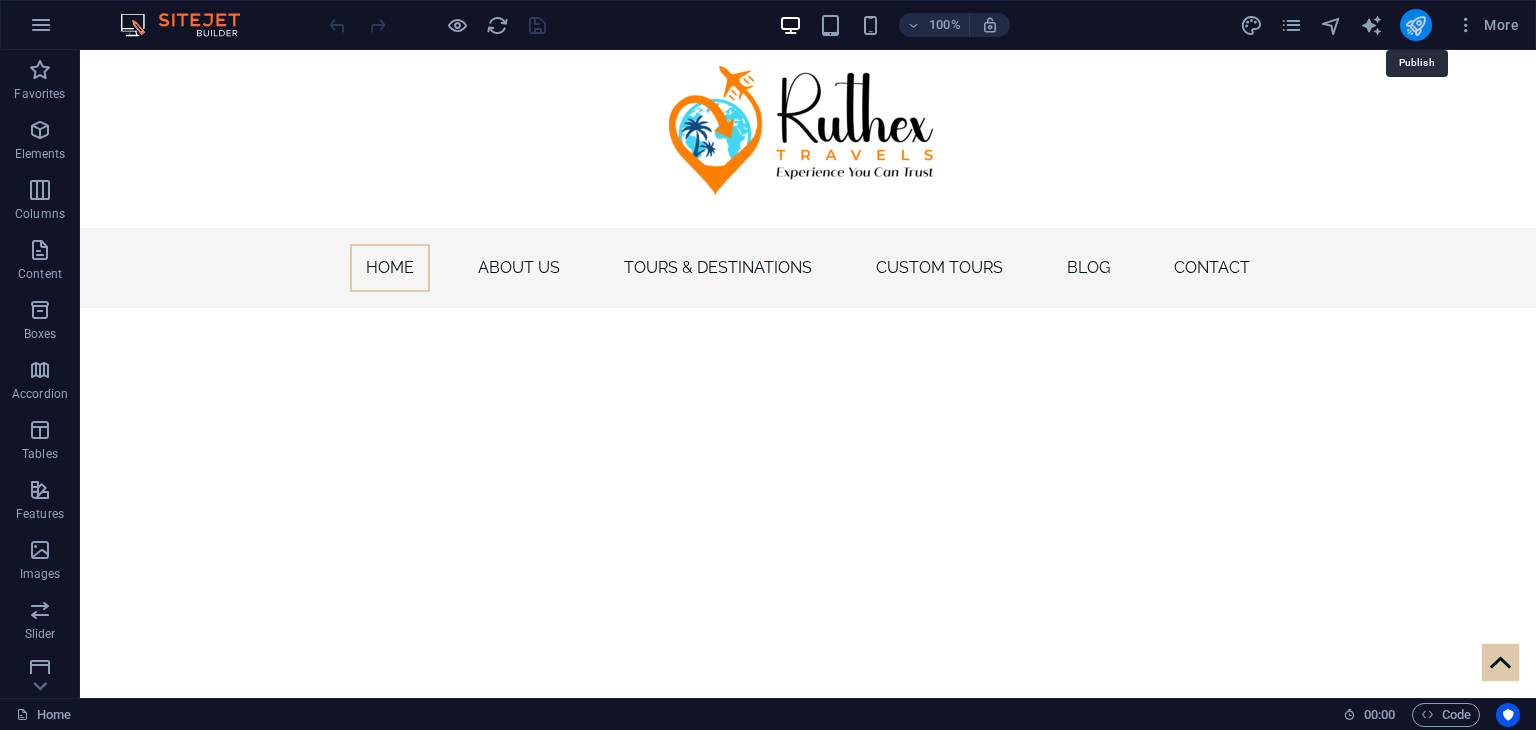 click at bounding box center (1415, 25) 